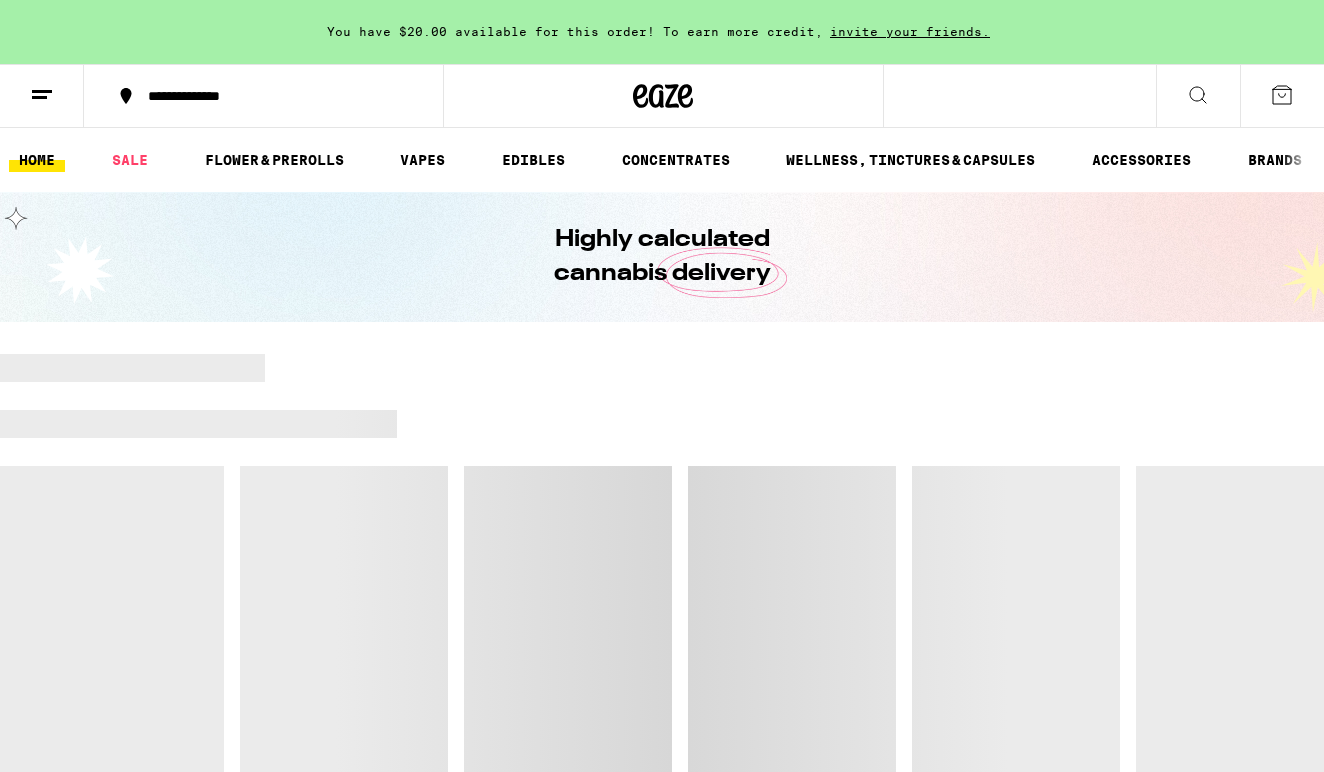 scroll, scrollTop: 0, scrollLeft: 0, axis: both 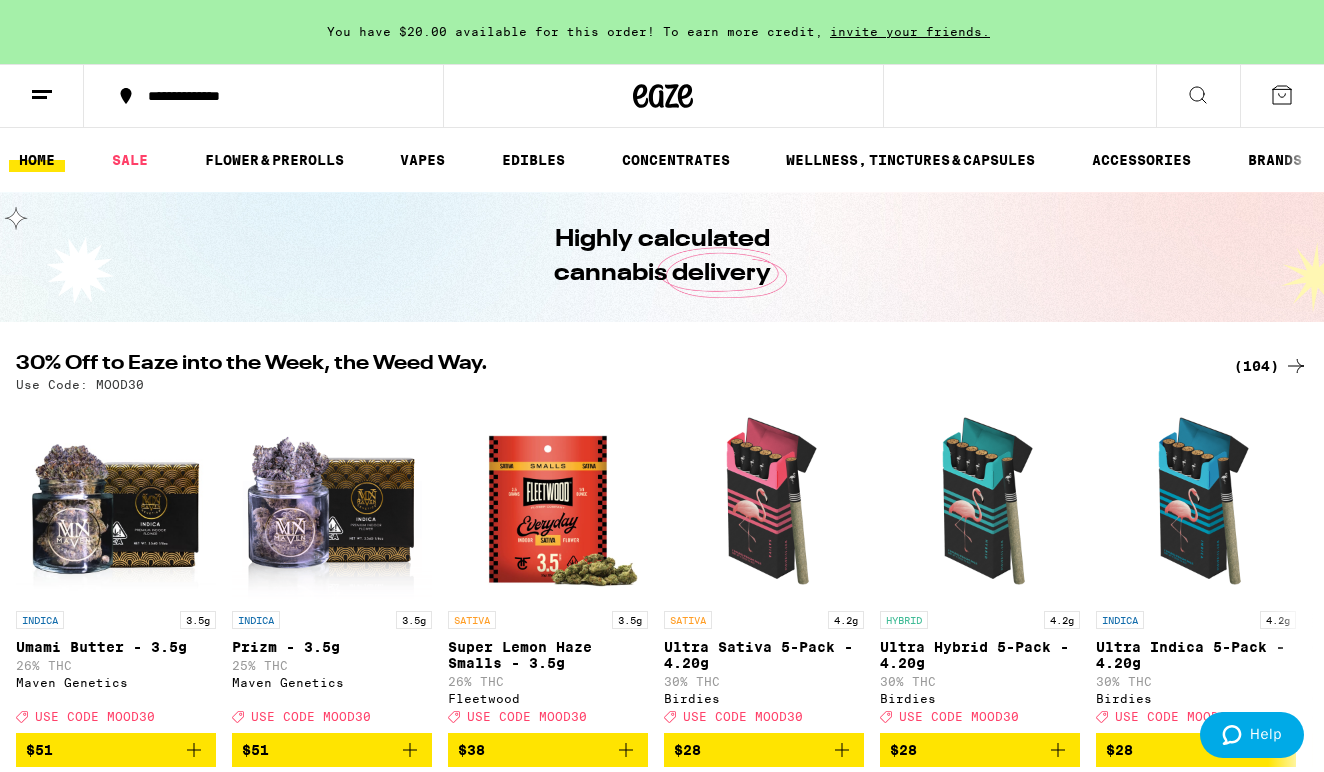 click on "(104)" at bounding box center (1271, 366) 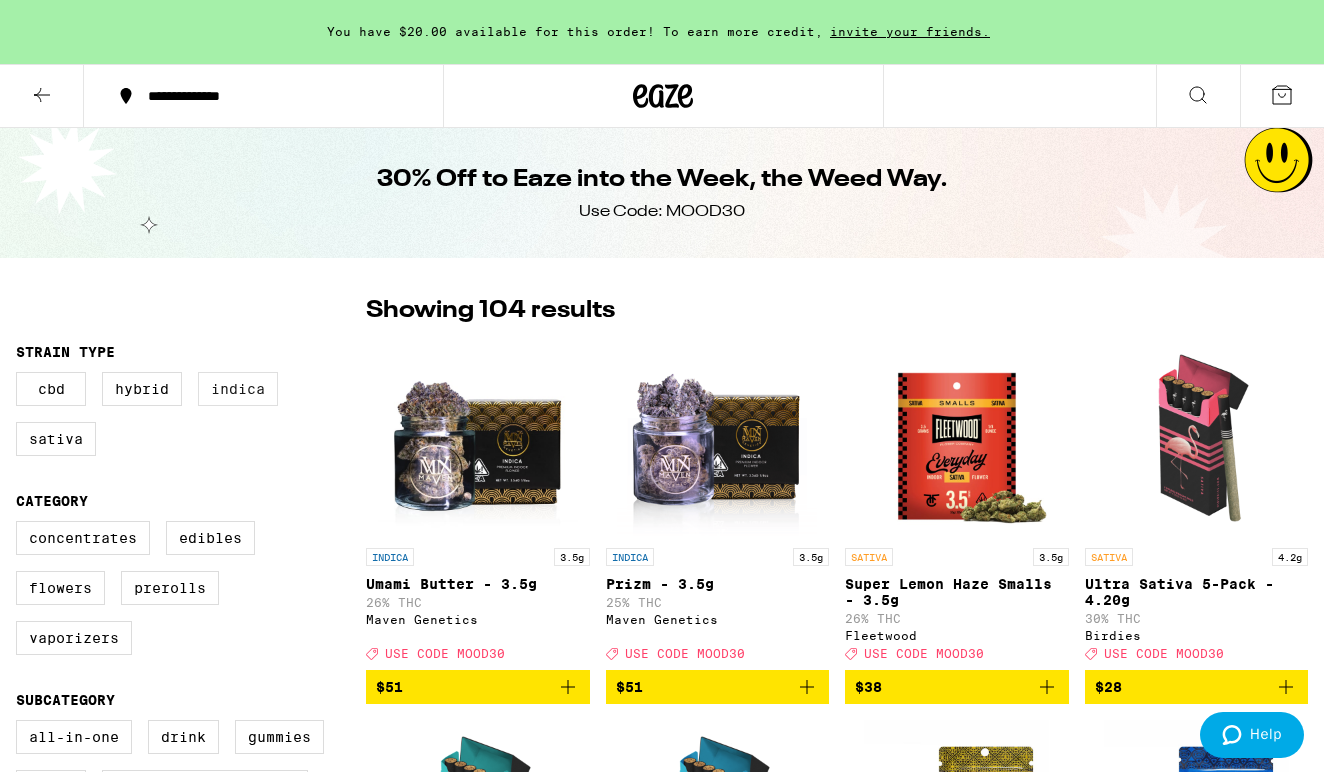 click on "Indica" at bounding box center (238, 389) 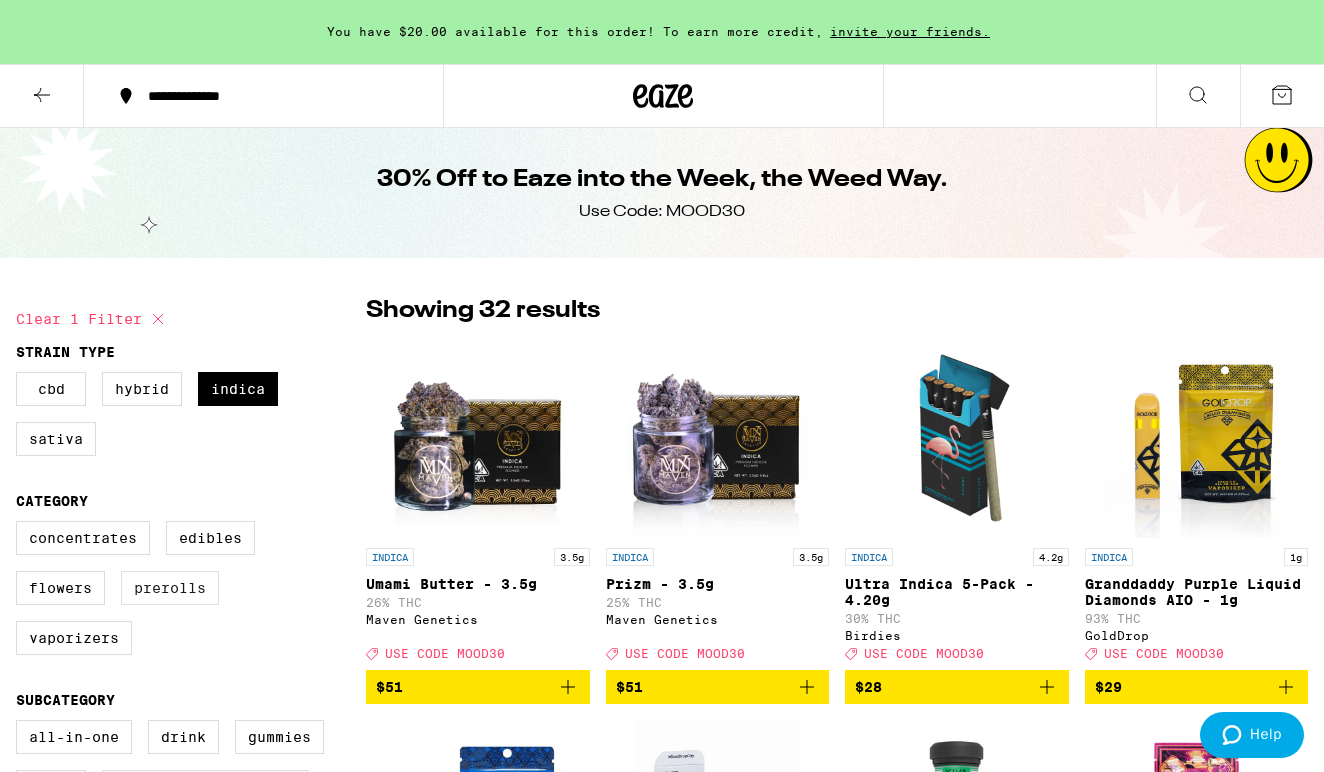 click on "Prerolls" at bounding box center [170, 588] 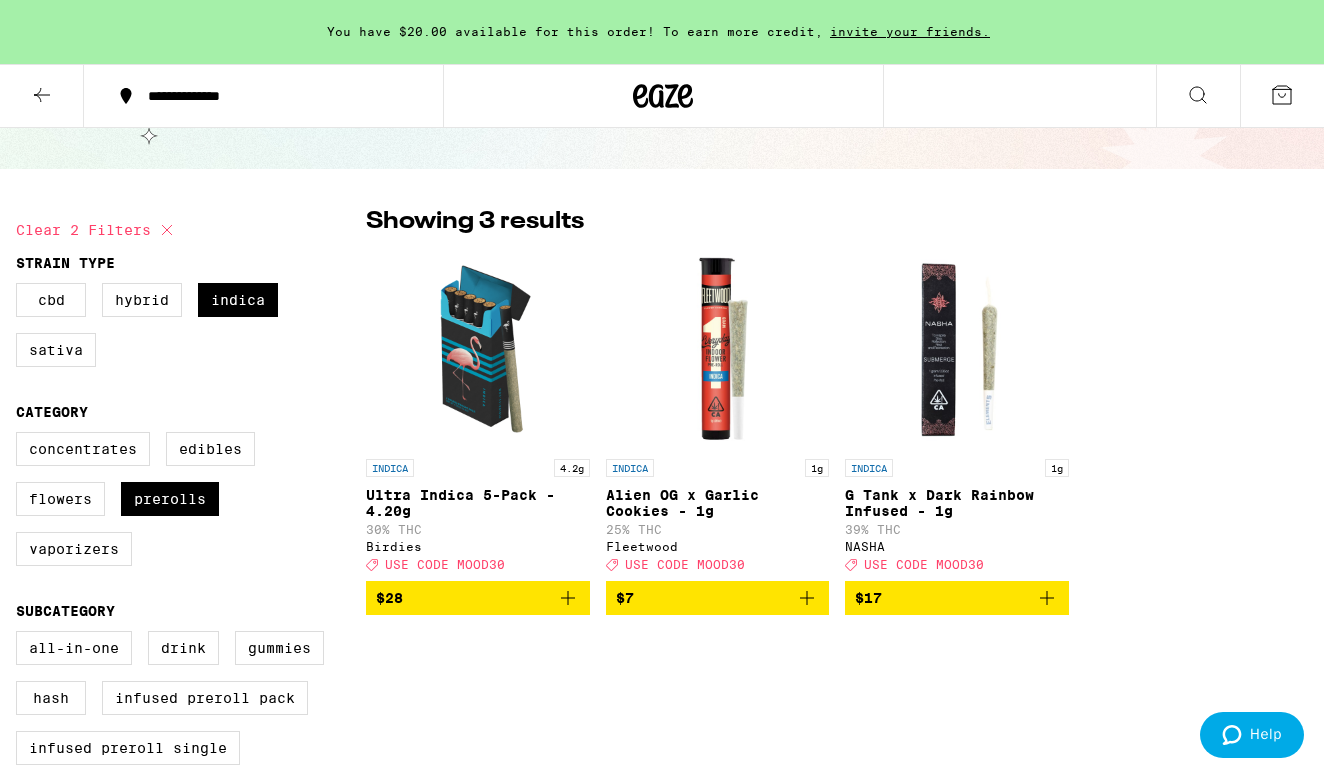 scroll, scrollTop: 67, scrollLeft: 0, axis: vertical 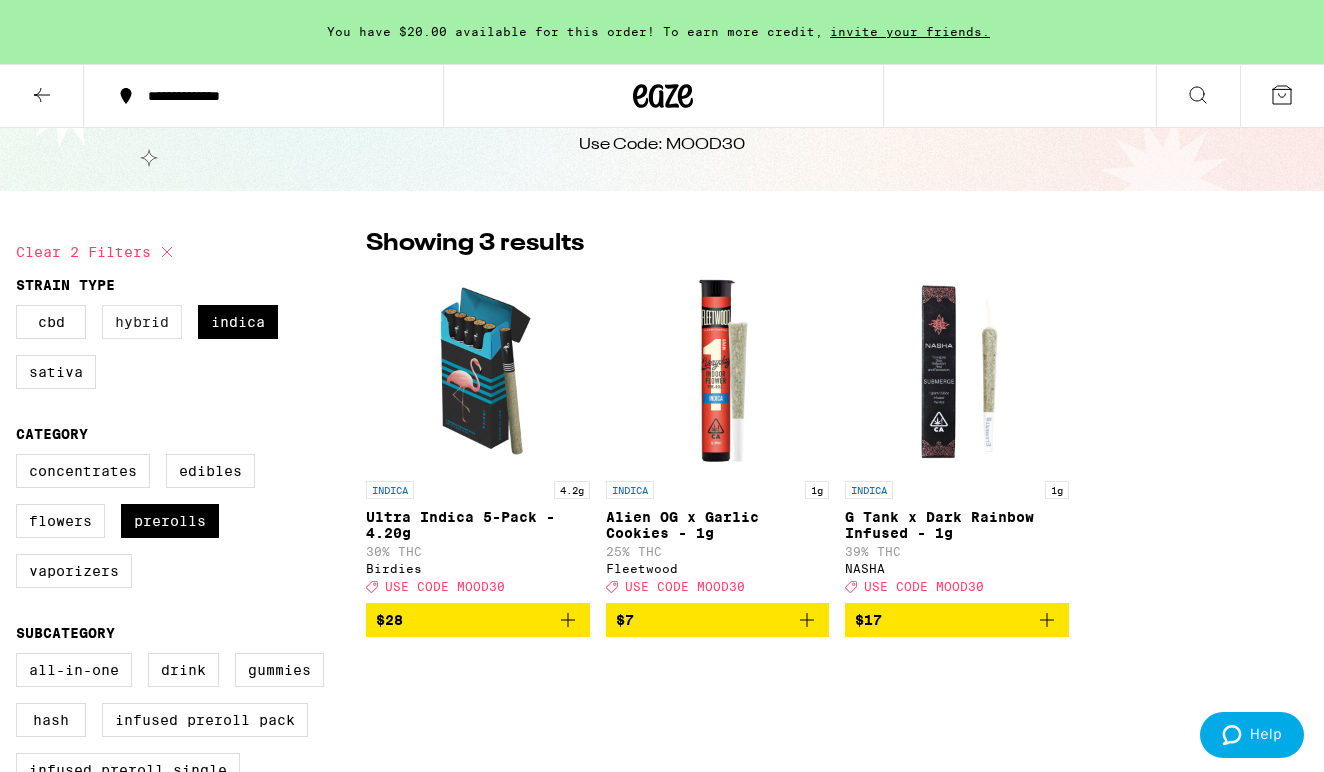 click on "Hybrid" at bounding box center [142, 322] 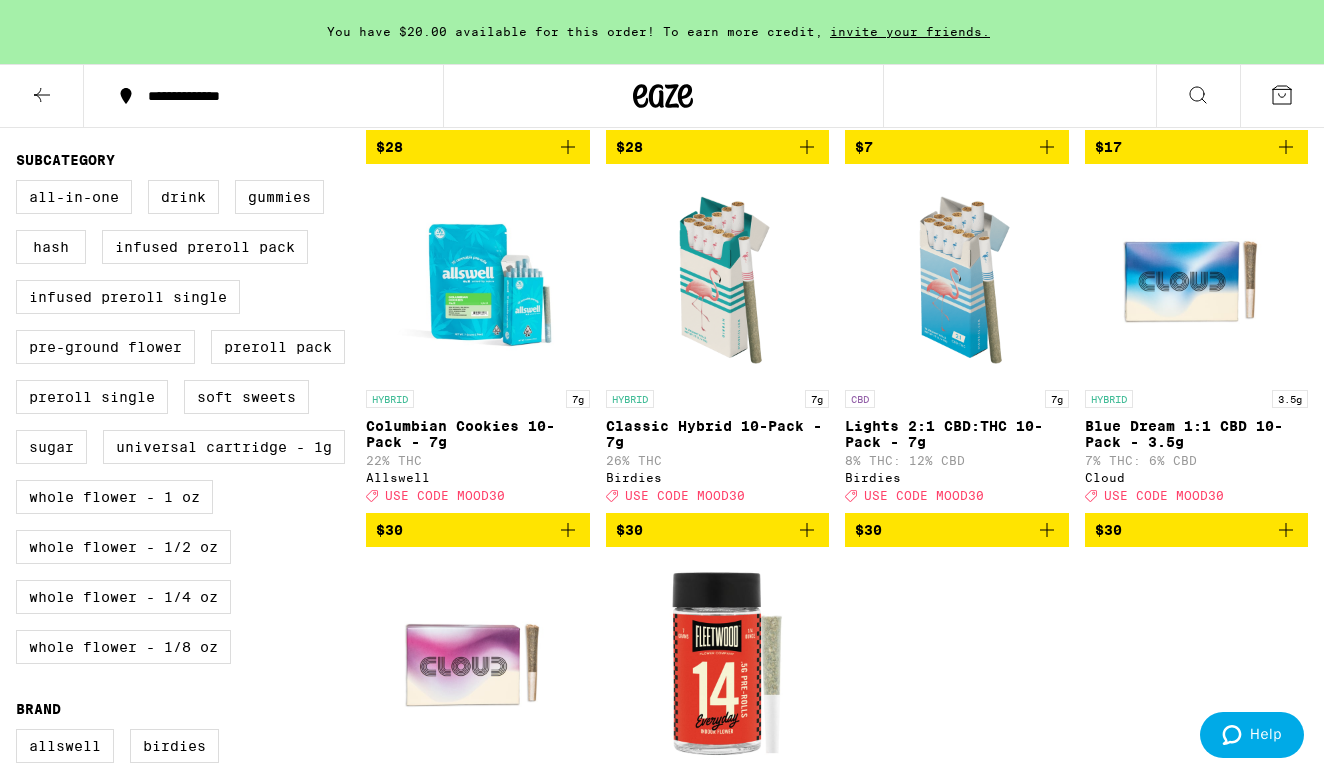 scroll, scrollTop: 464, scrollLeft: 0, axis: vertical 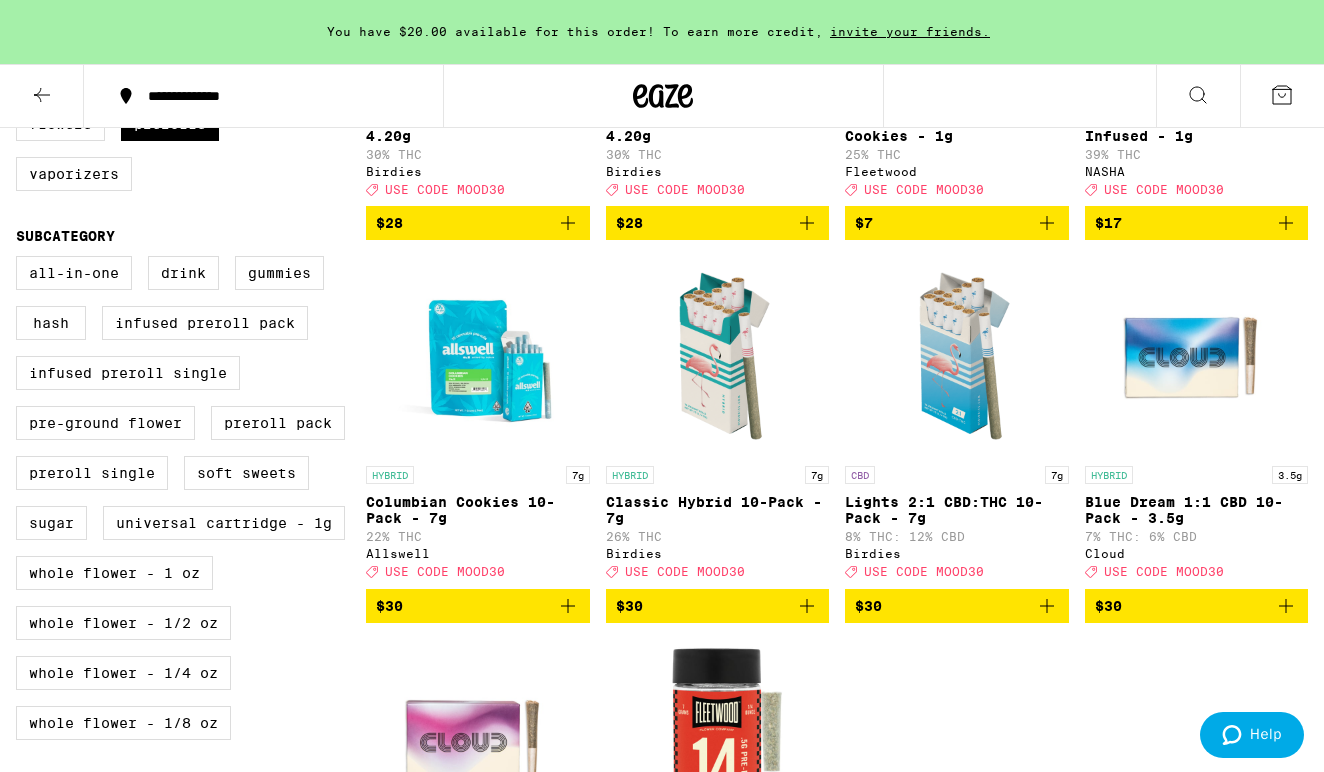 click on "$30" at bounding box center (718, 606) 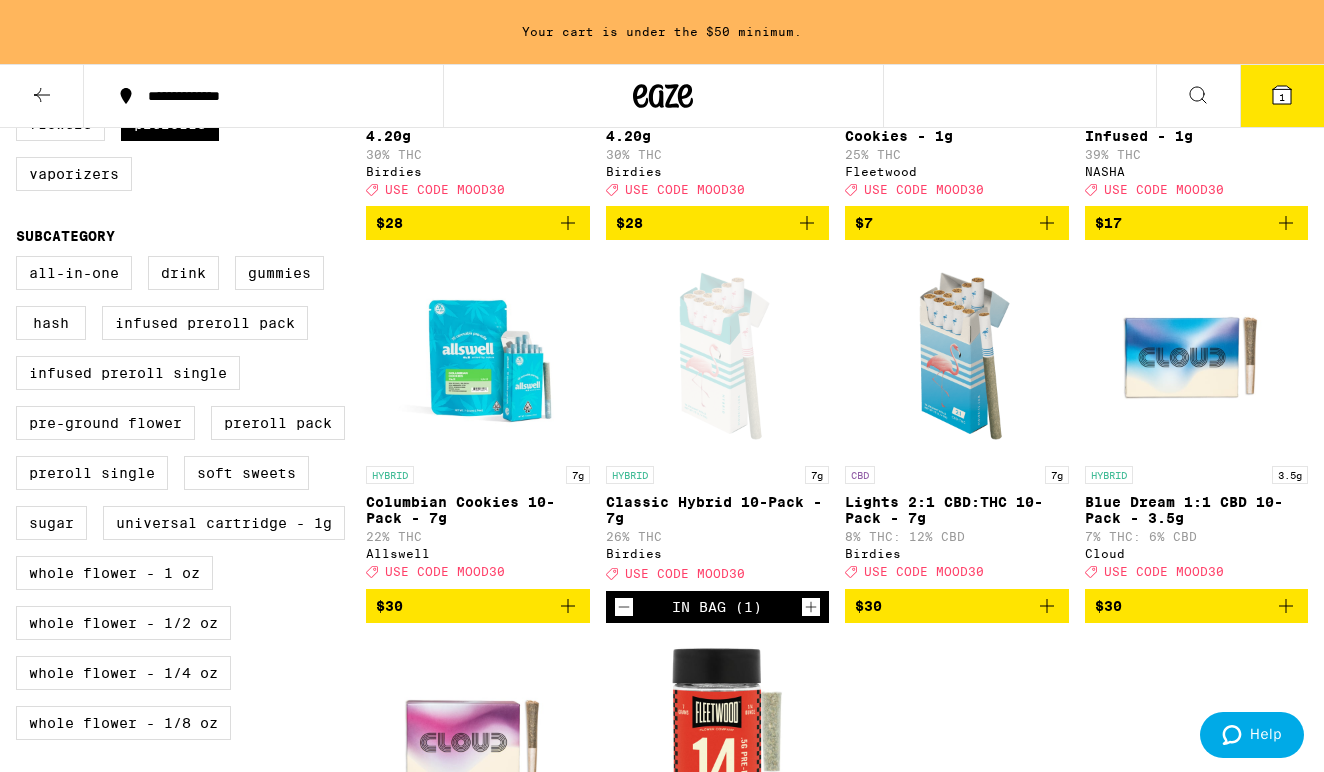 scroll, scrollTop: 184, scrollLeft: 0, axis: vertical 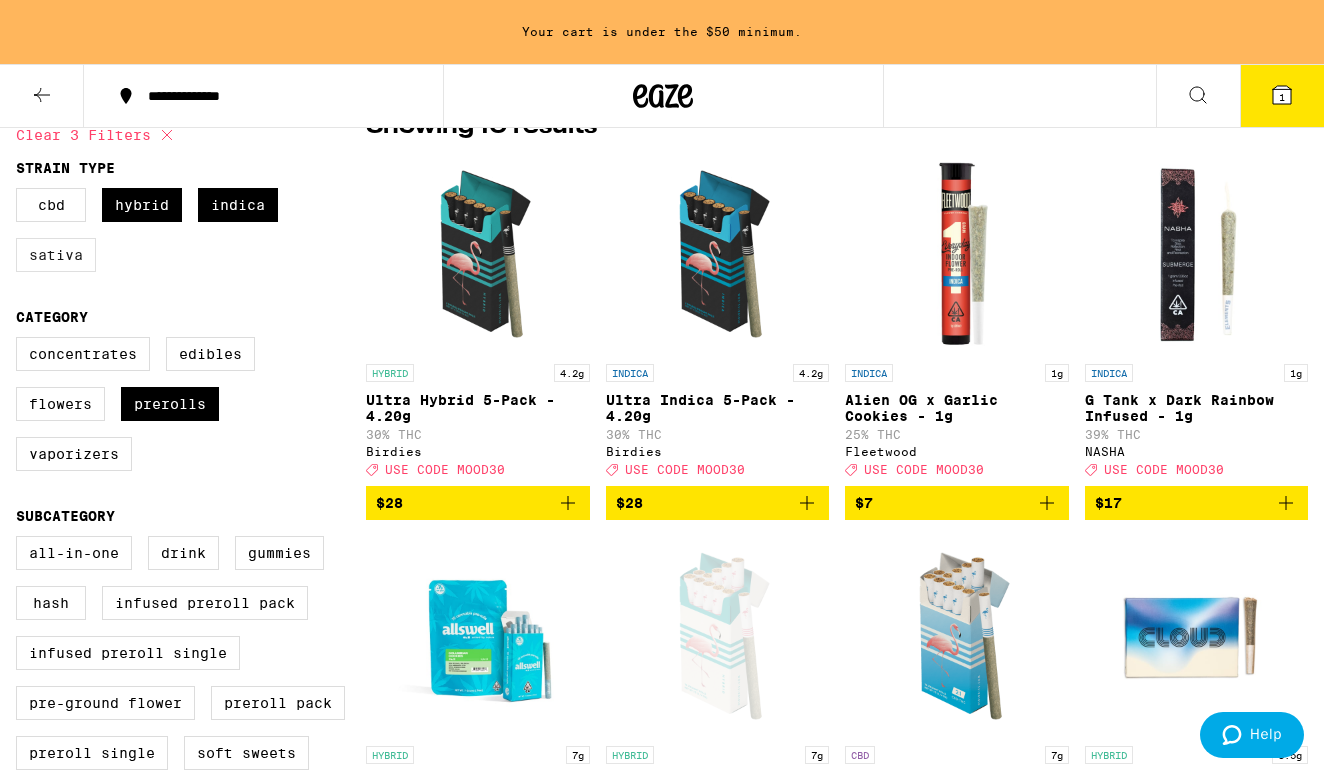 click on "Sativa" at bounding box center (56, 255) 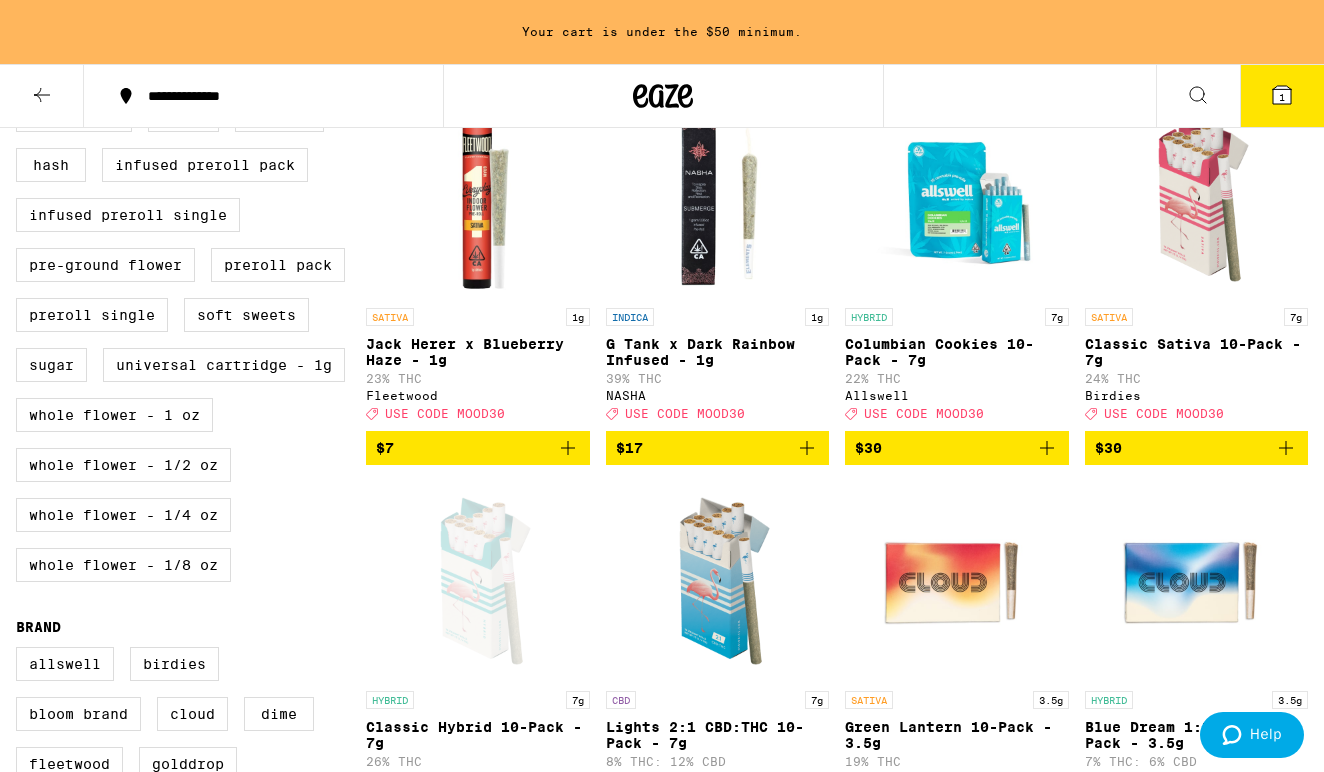 scroll, scrollTop: 571, scrollLeft: 0, axis: vertical 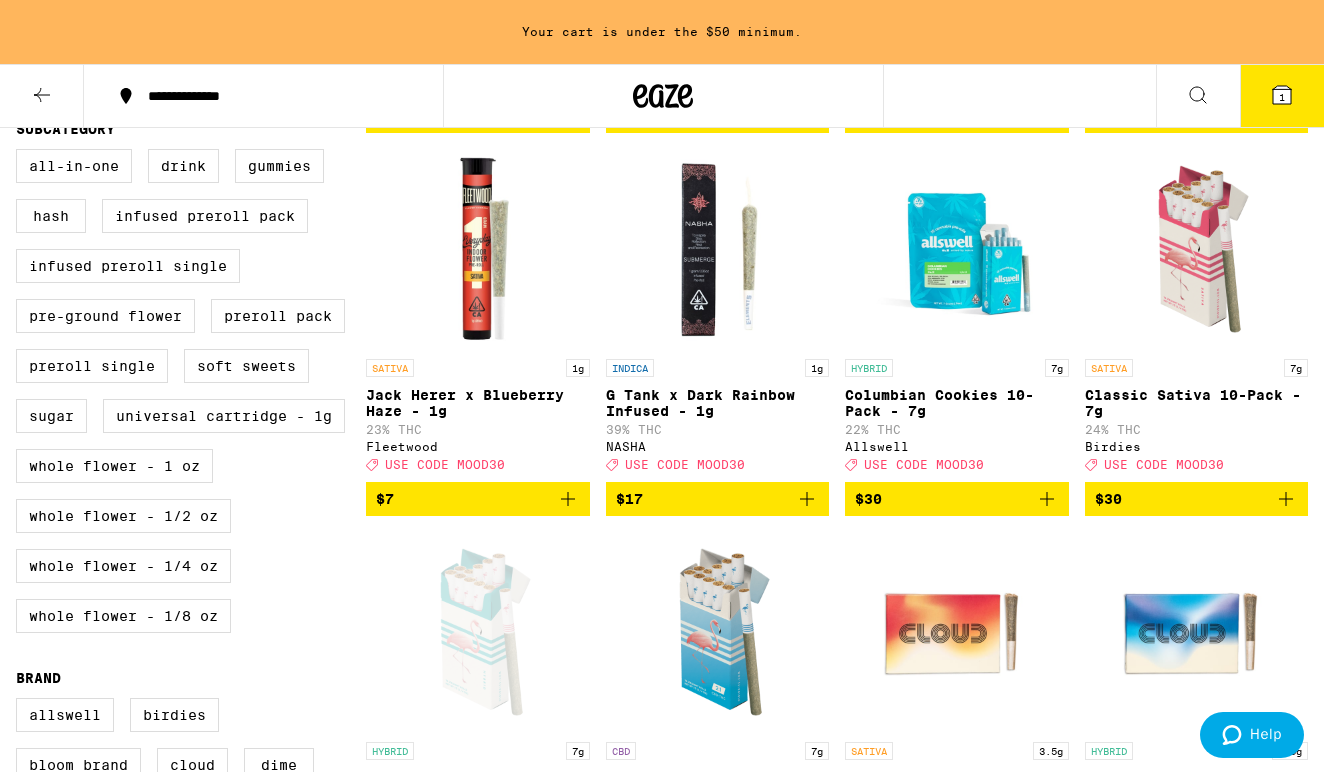 click on "$30" at bounding box center [1197, 499] 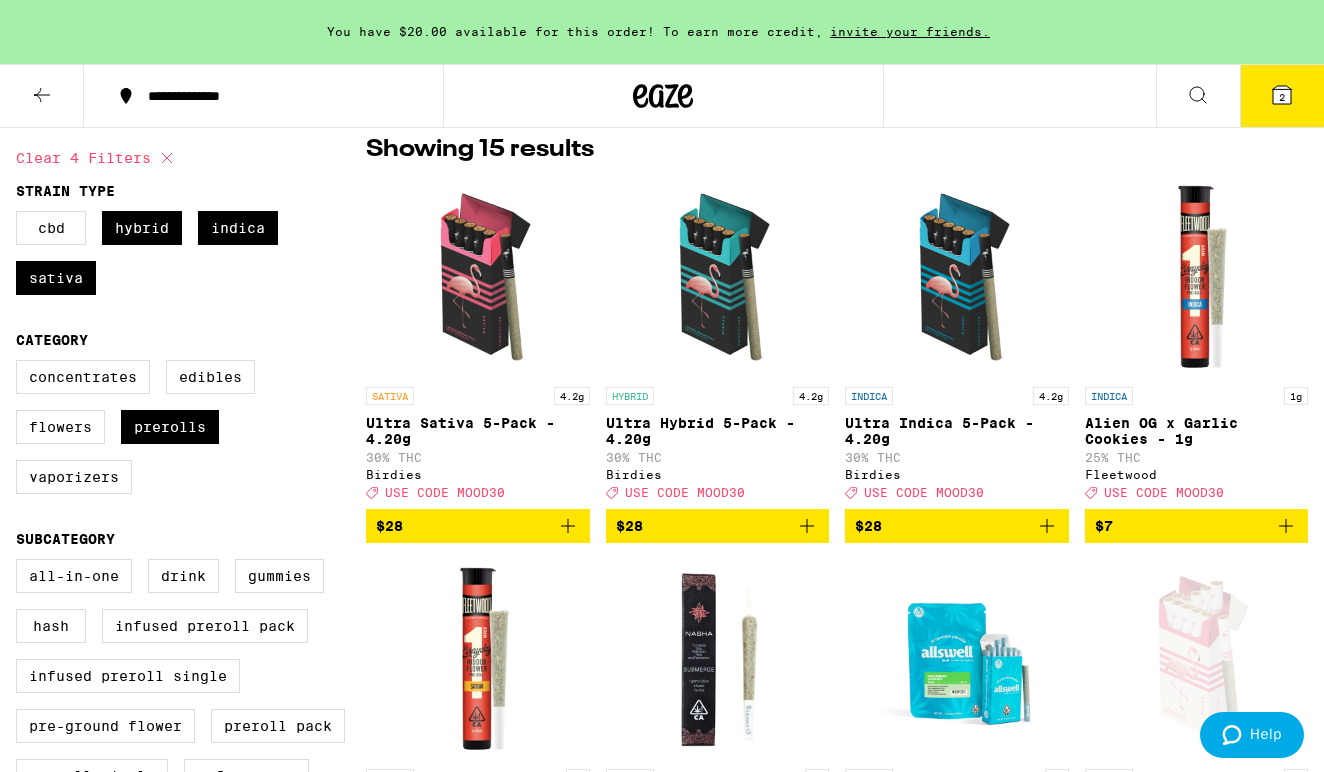 scroll, scrollTop: 21, scrollLeft: 0, axis: vertical 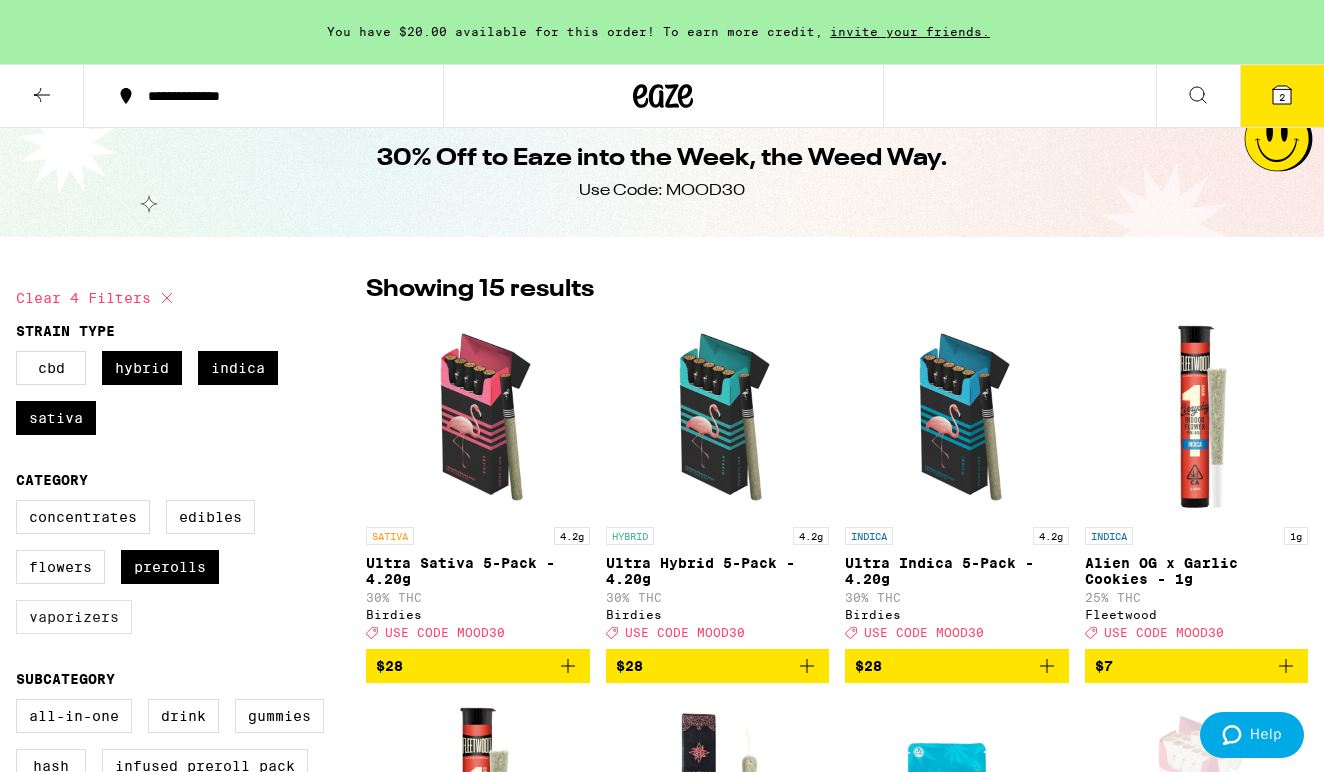 click on "Vaporizers" at bounding box center (74, 617) 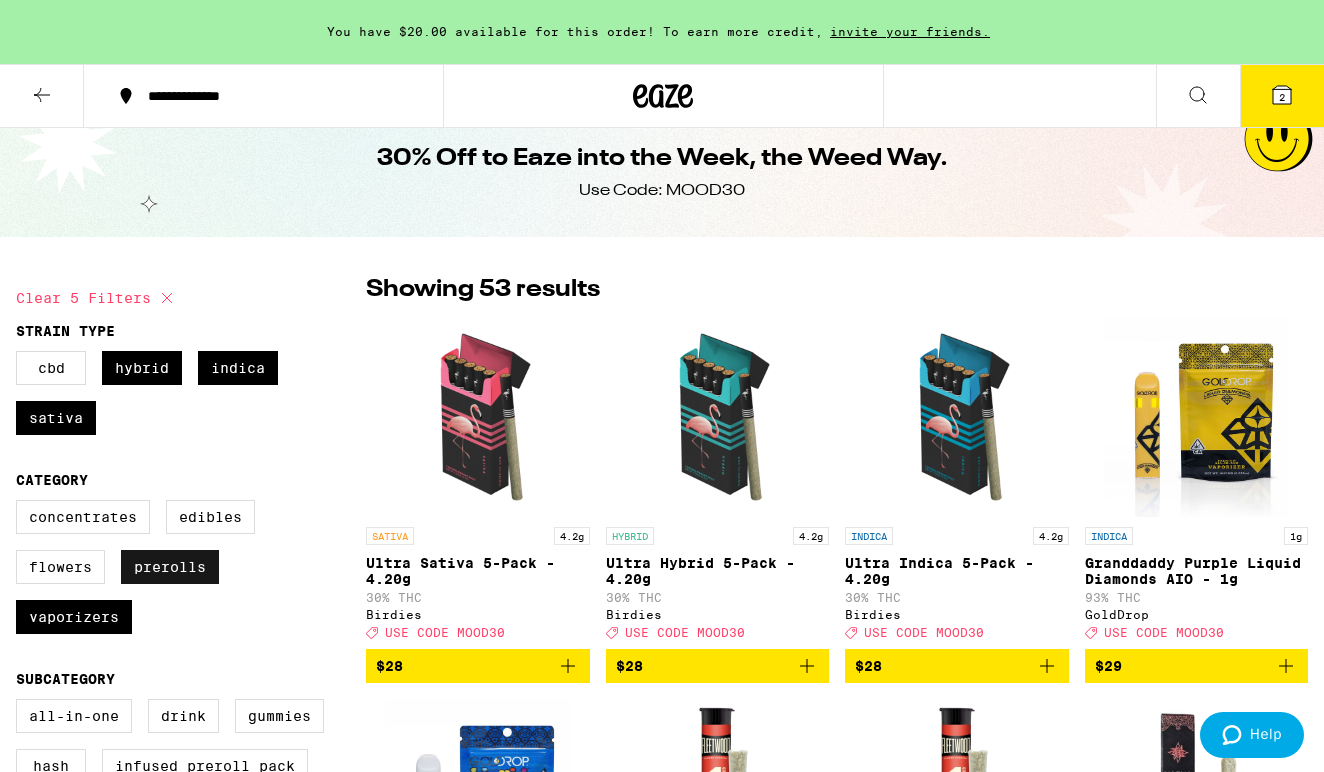 click on "Prerolls" at bounding box center [170, 567] 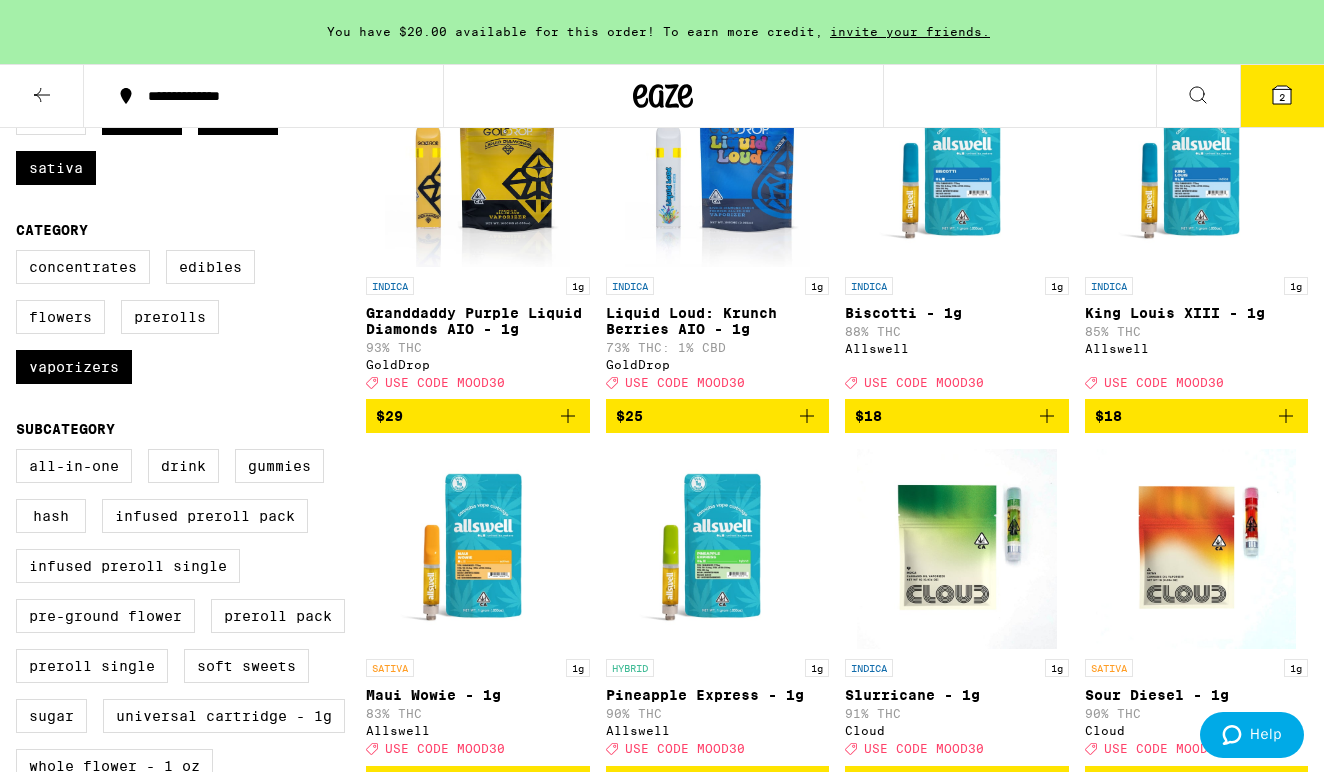 scroll, scrollTop: 75, scrollLeft: 0, axis: vertical 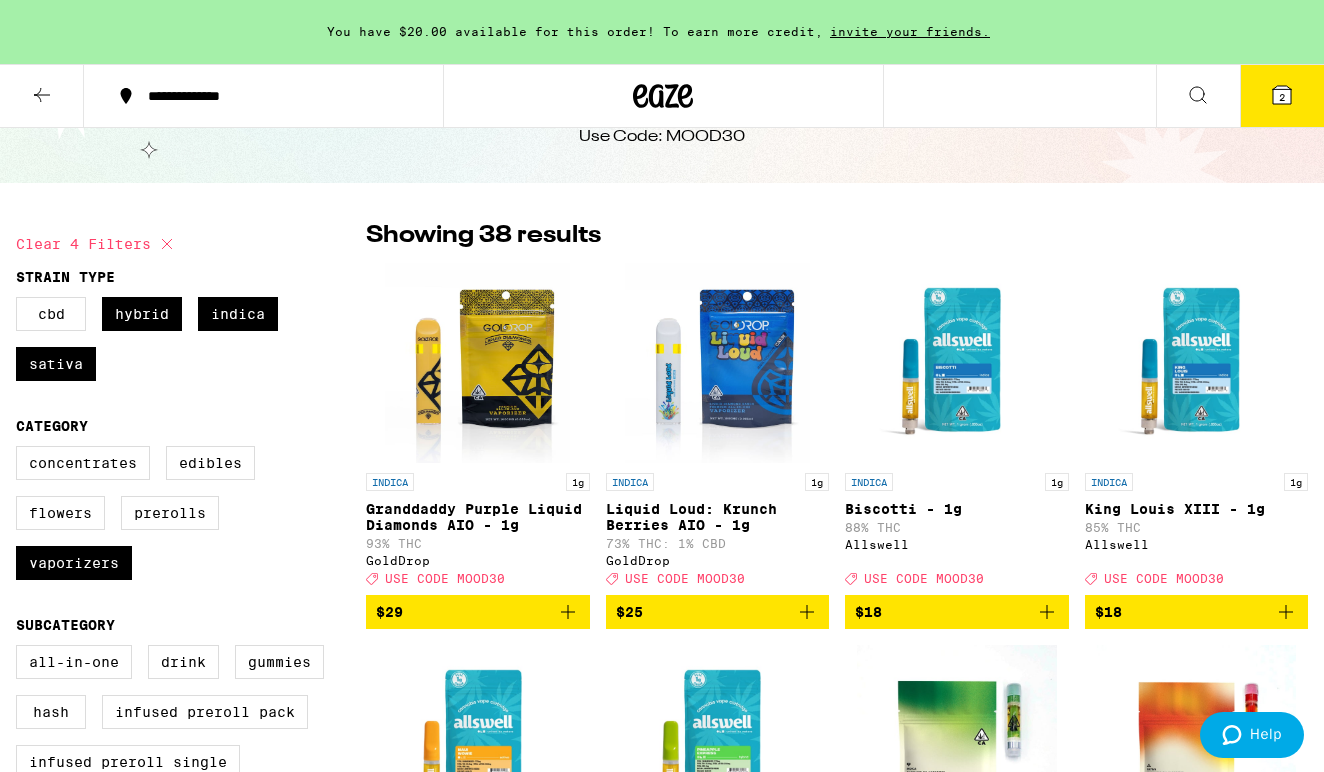 click on "Granddaddy Purple Liquid Diamonds AIO - 1g" at bounding box center [478, 517] 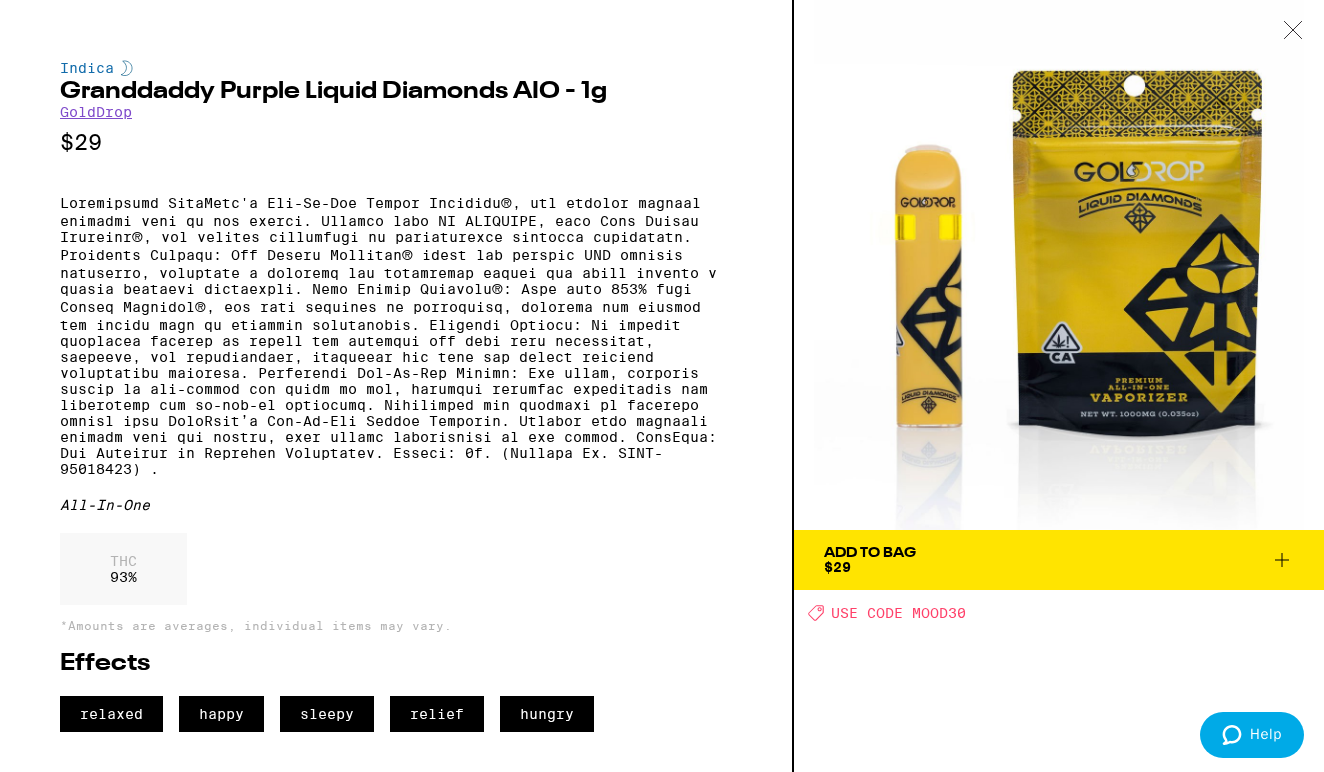 click on "Add To Bag $29" at bounding box center [1059, 560] 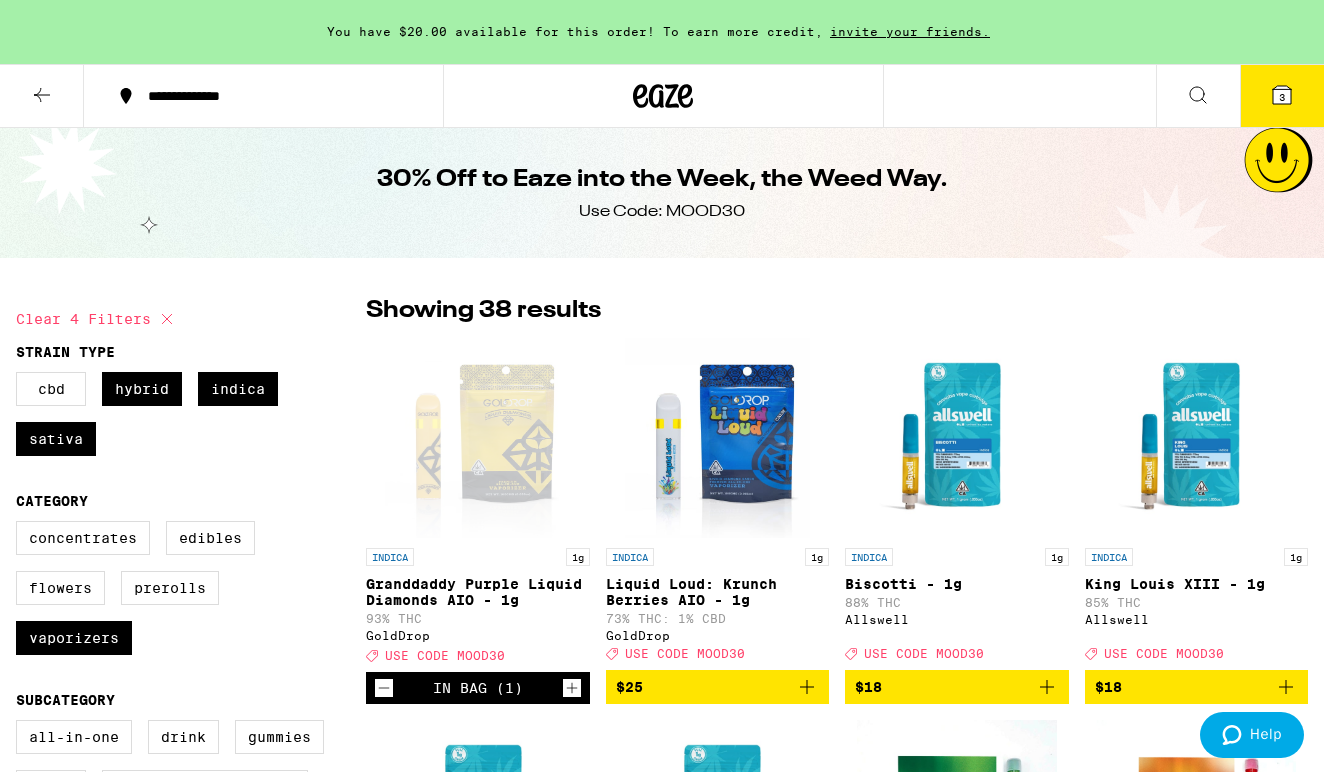 scroll, scrollTop: 0, scrollLeft: 0, axis: both 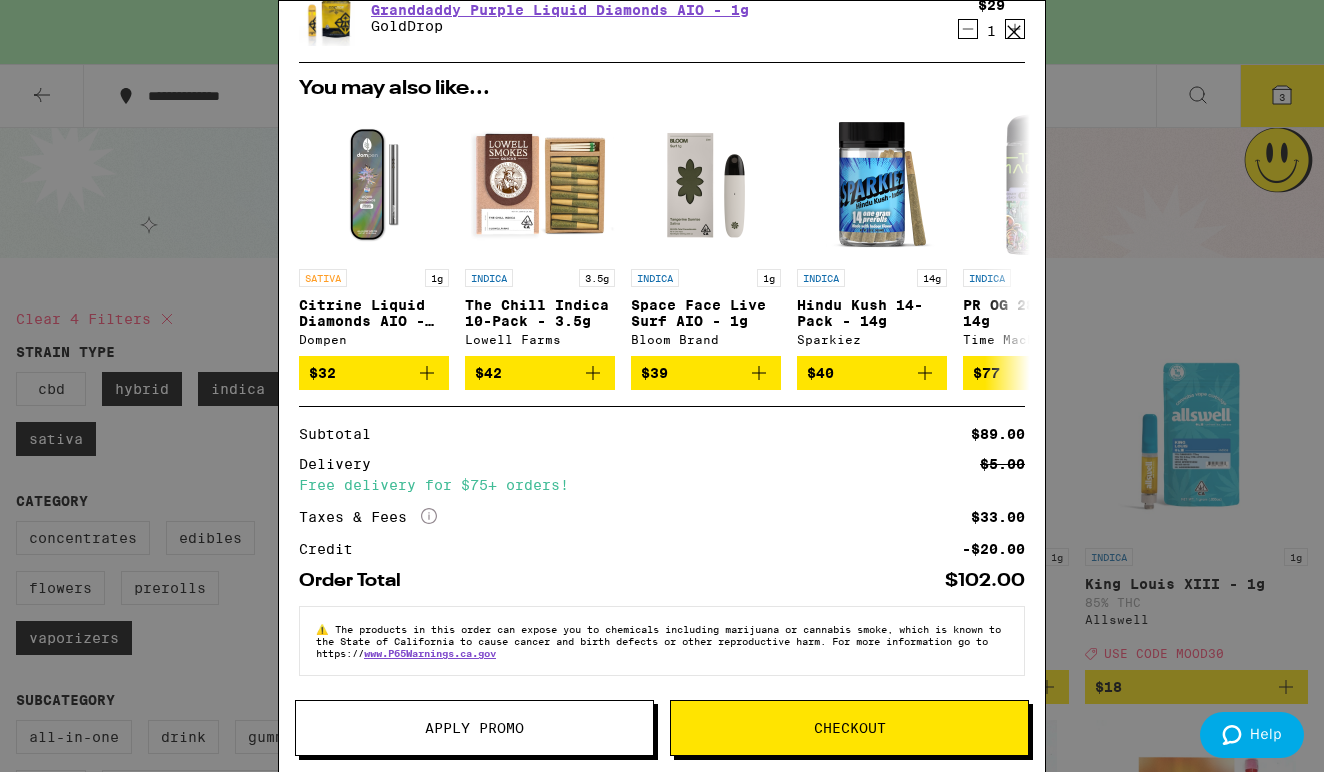 click on "Apply Promo" at bounding box center [474, 728] 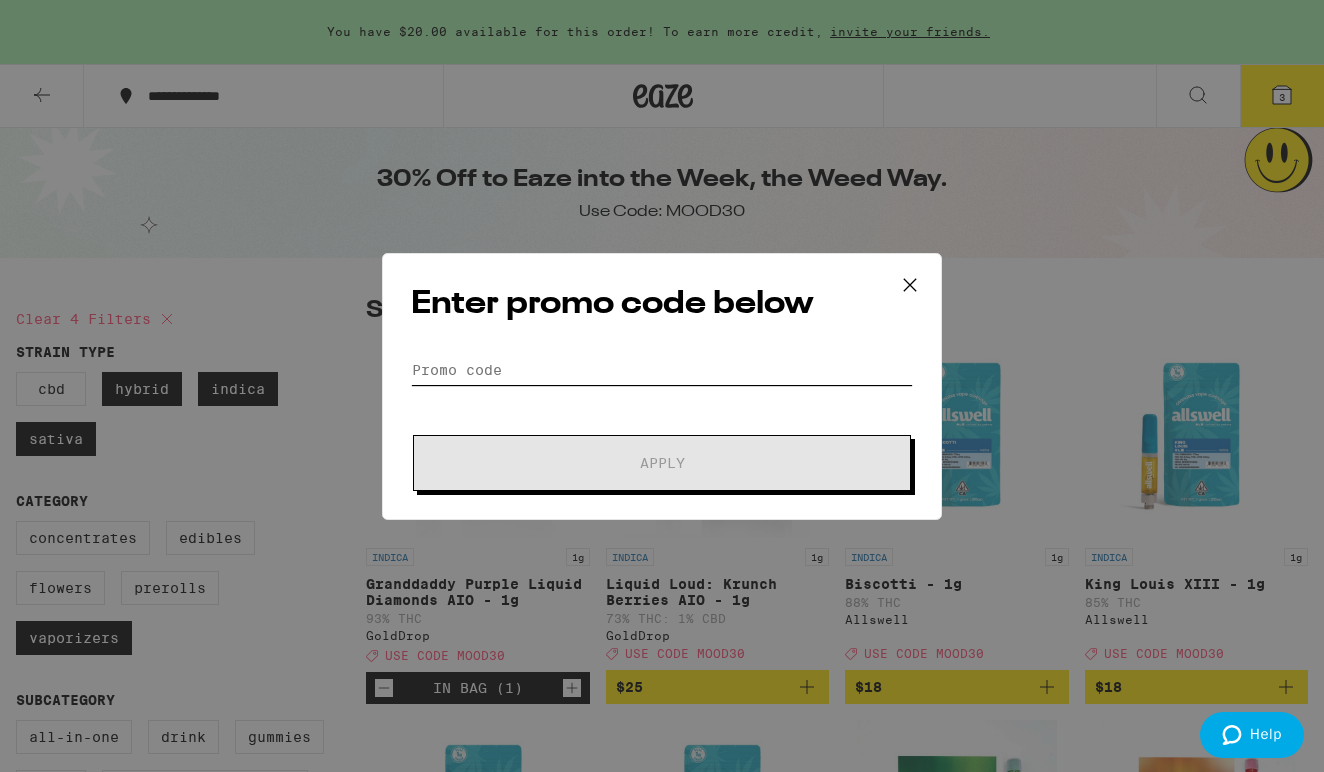 click on "Promo Code" at bounding box center [662, 370] 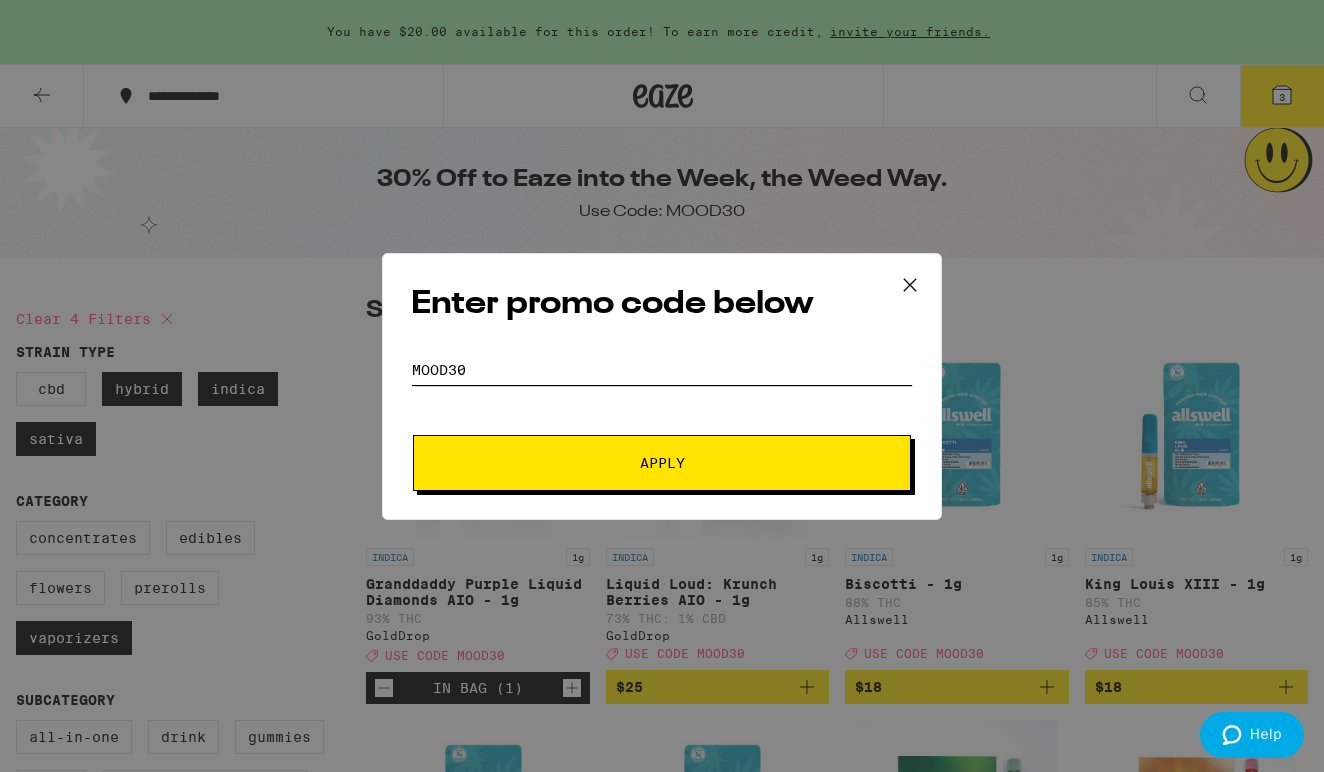 type on "MOOD30" 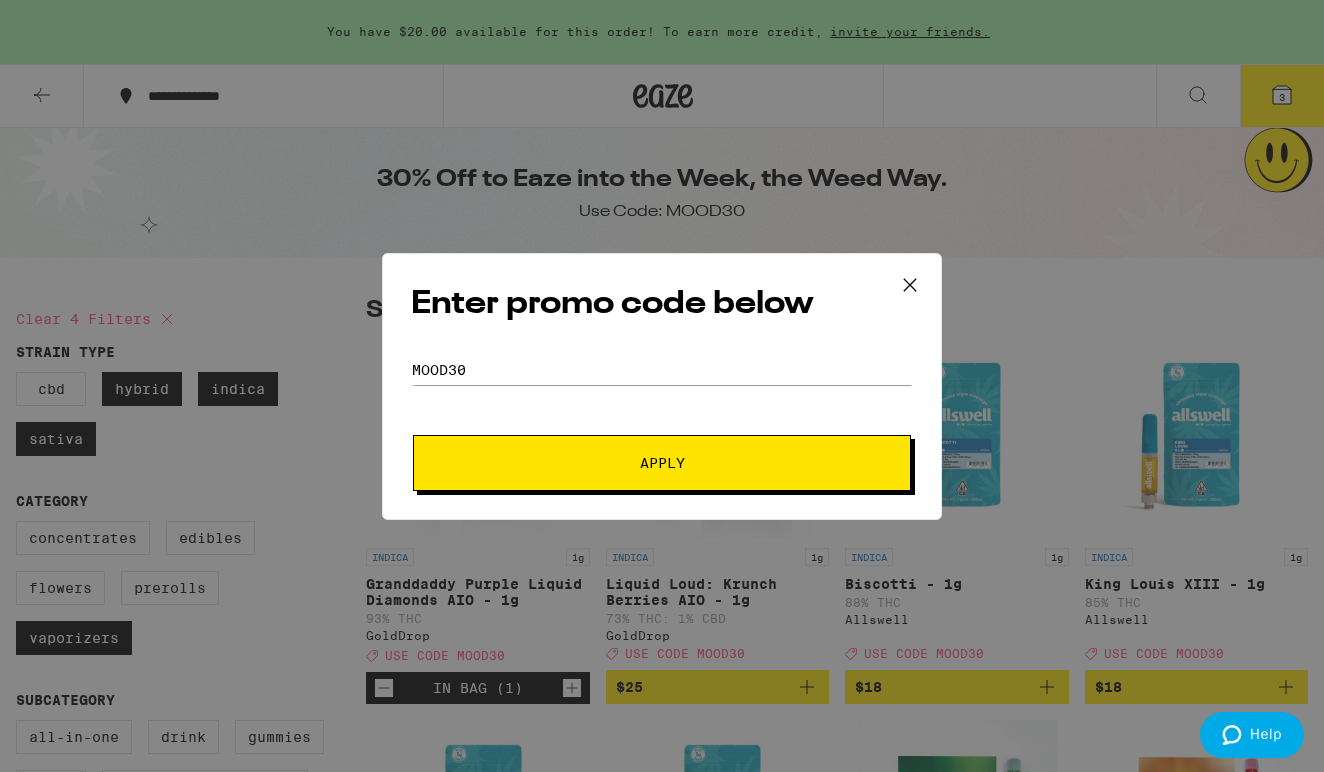click on "Apply" at bounding box center (662, 463) 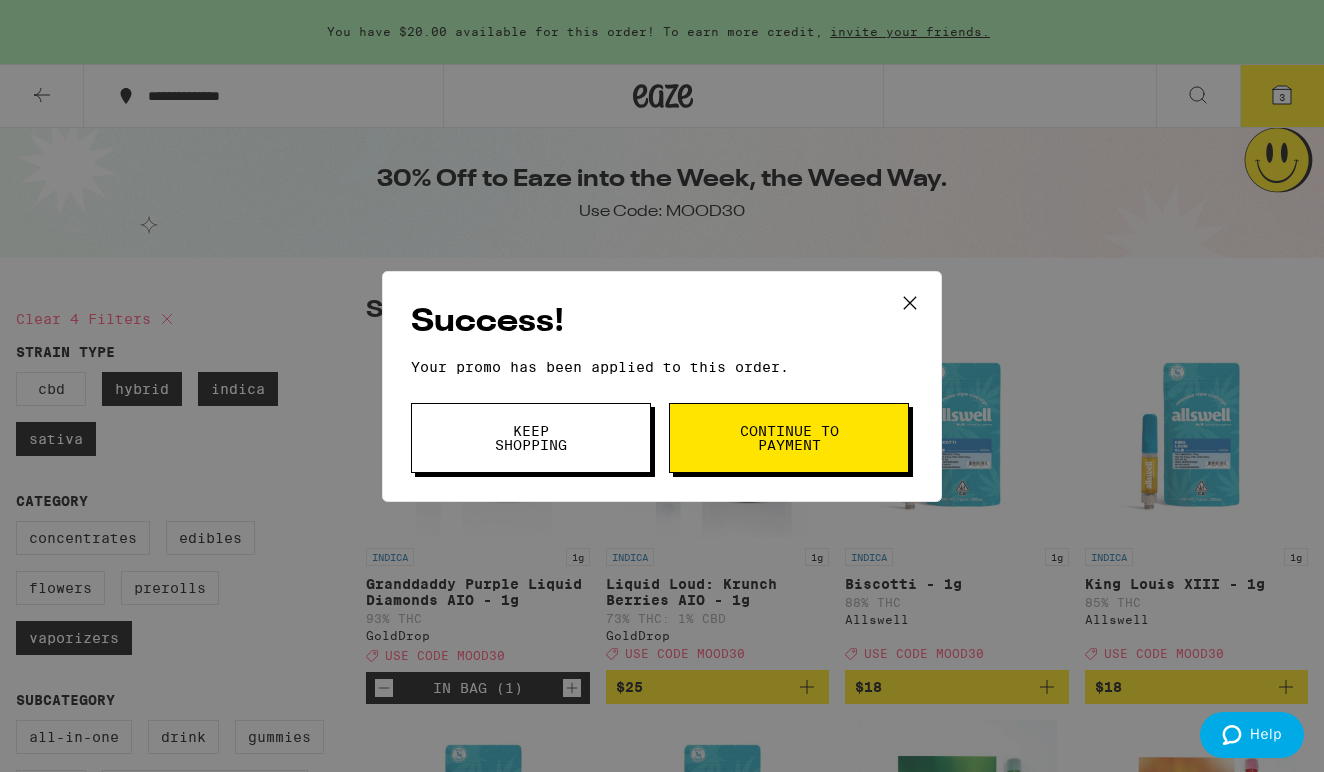 click on "Continue to payment" at bounding box center (789, 438) 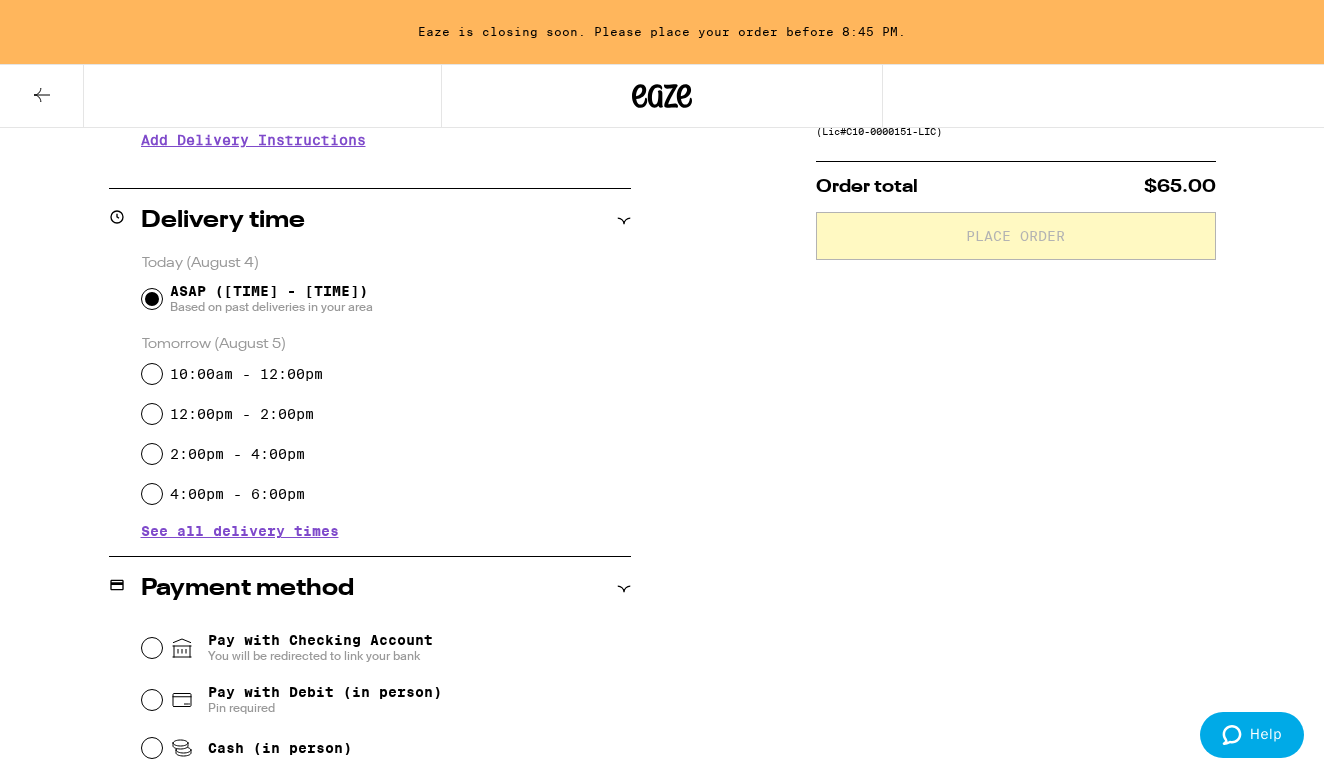 scroll, scrollTop: 617, scrollLeft: 0, axis: vertical 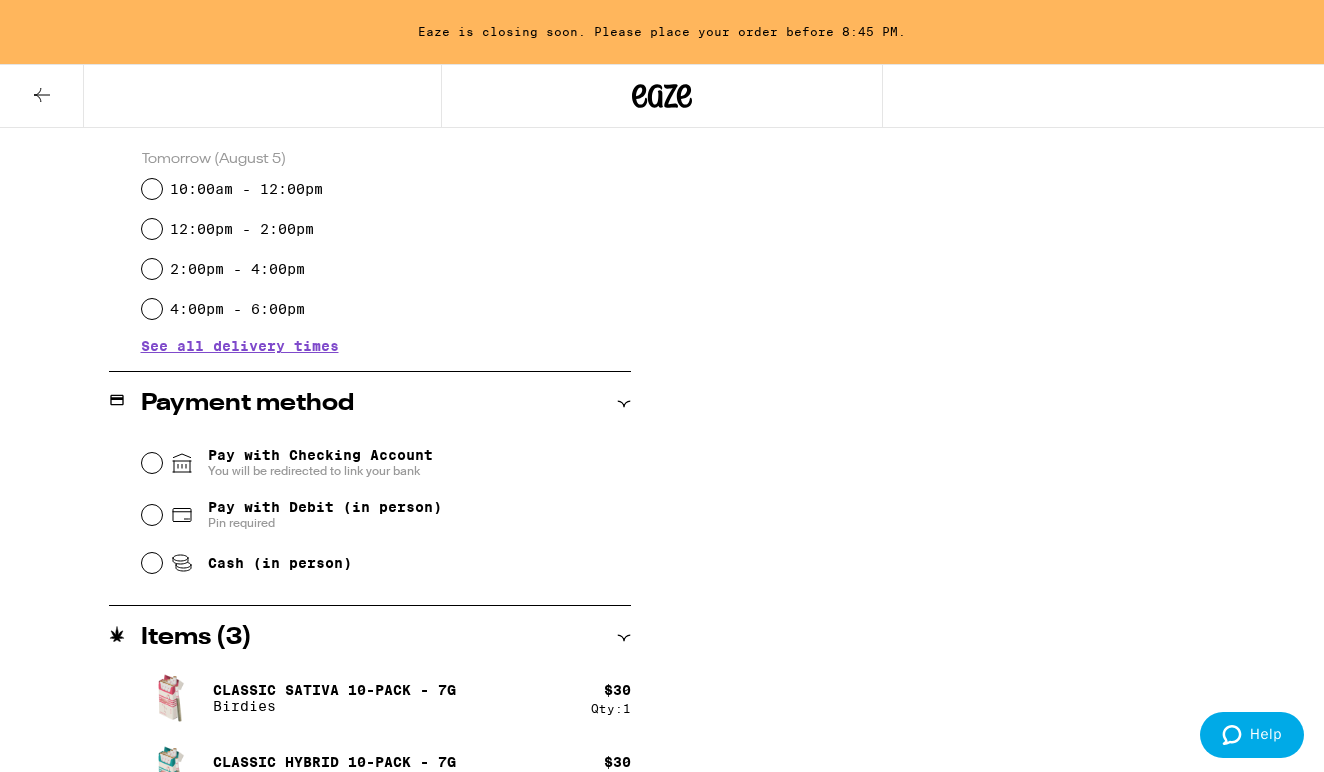 click on "Cash (in person)" at bounding box center (152, 563) 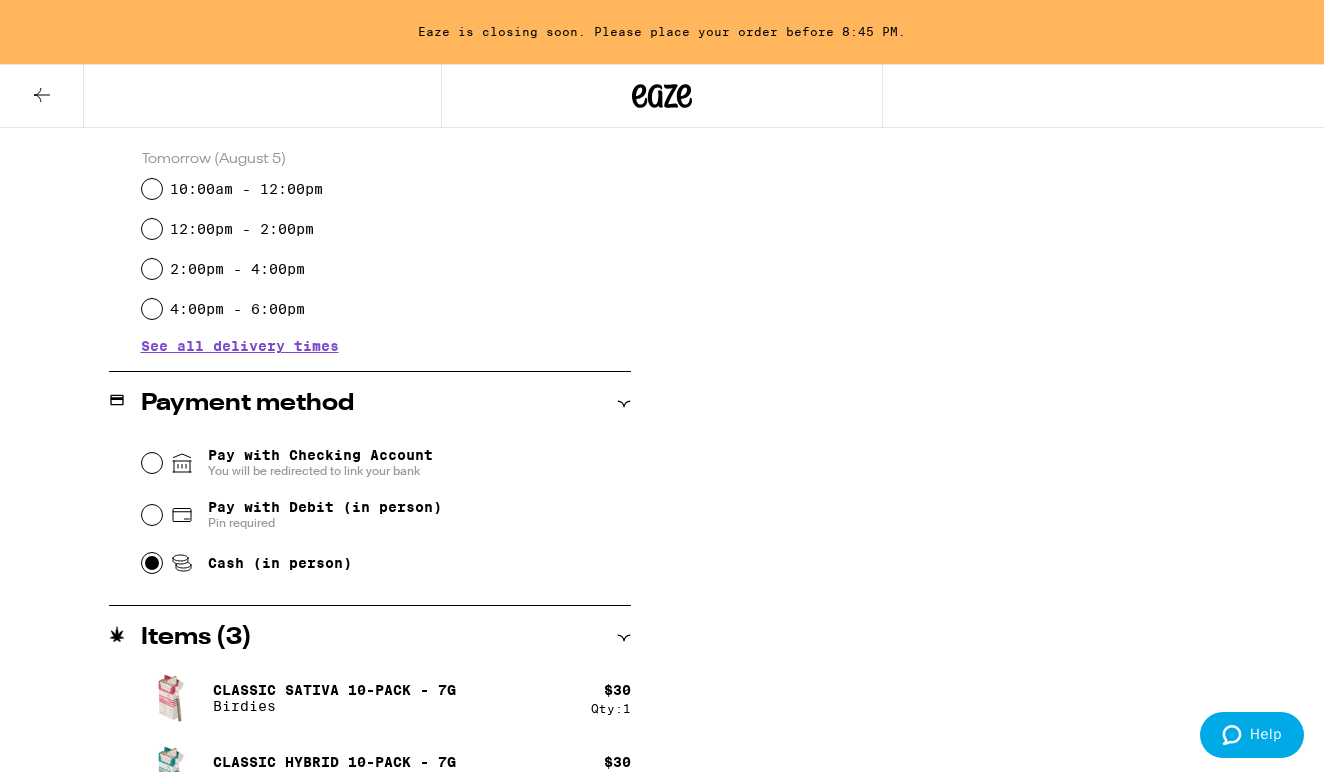 radio on "true" 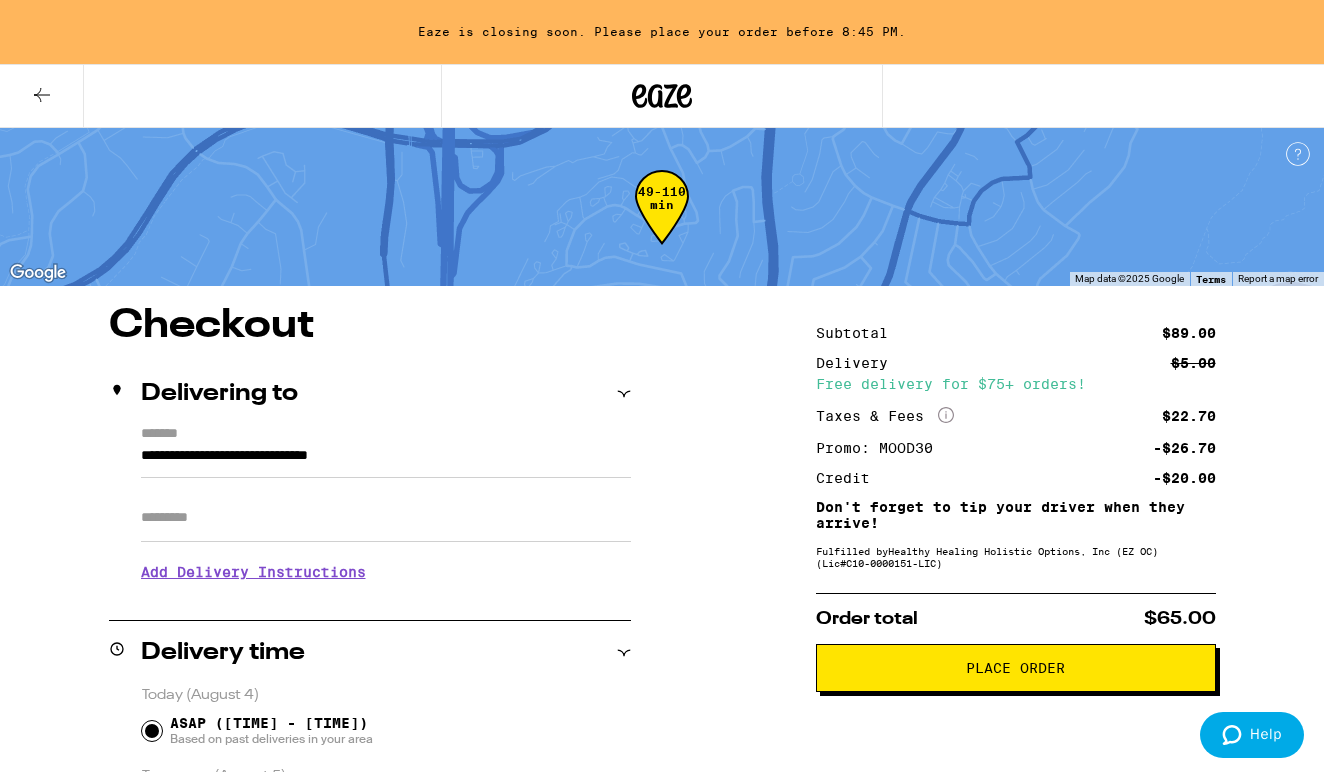 scroll, scrollTop: 0, scrollLeft: 0, axis: both 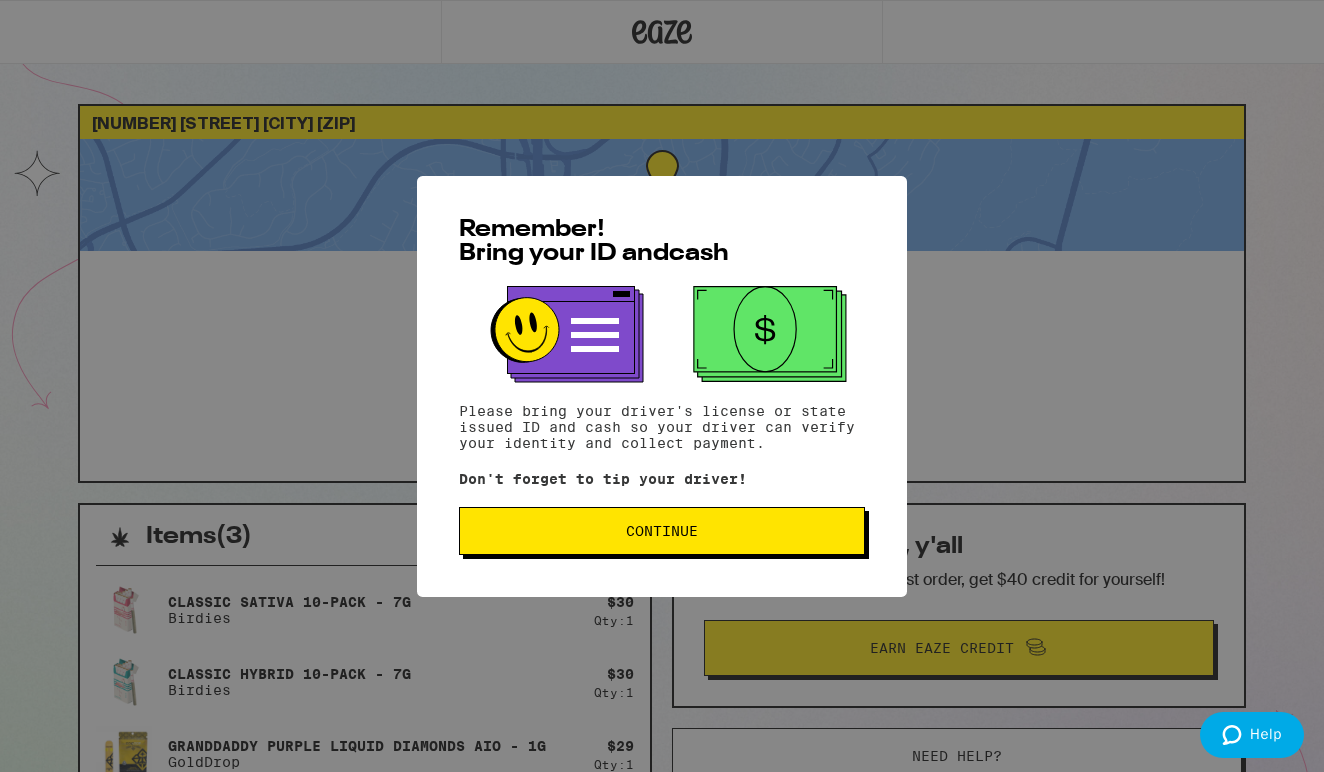 click on "Continue" at bounding box center (662, 531) 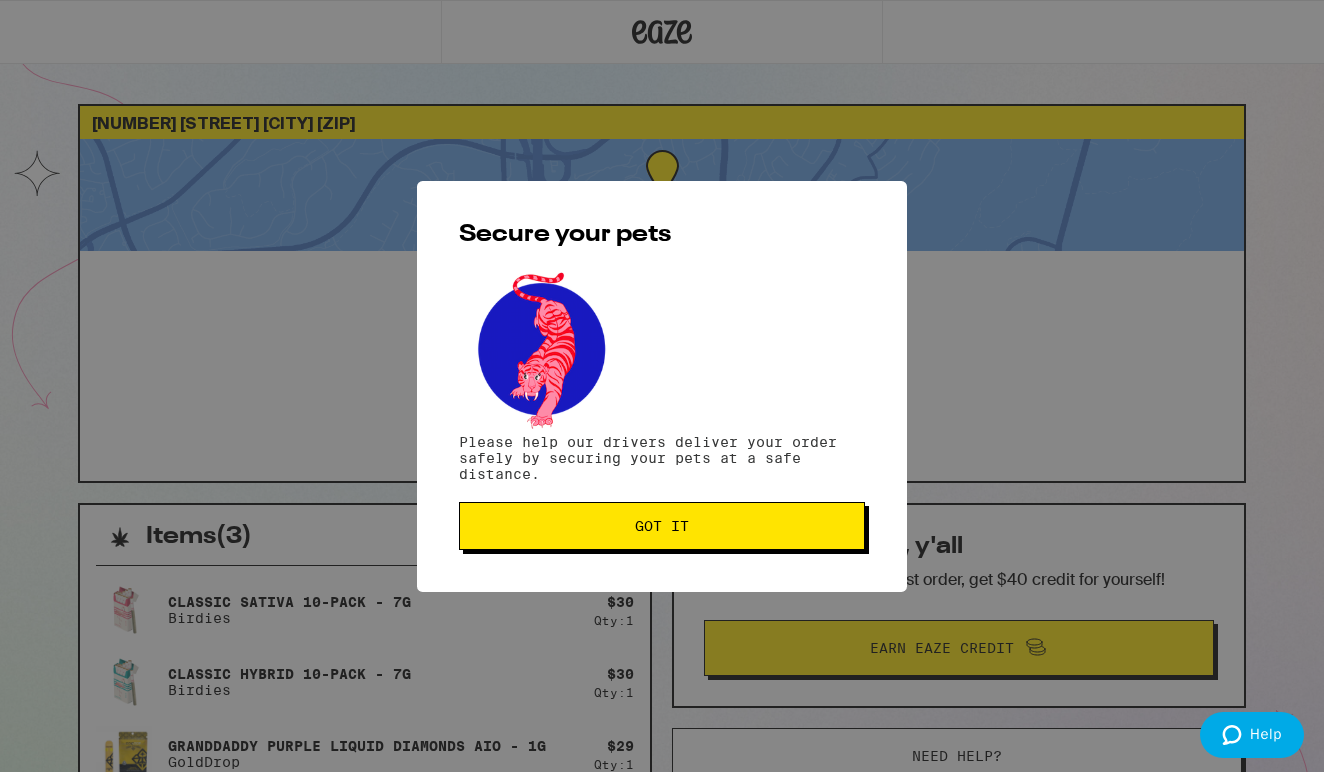 scroll, scrollTop: 0, scrollLeft: 0, axis: both 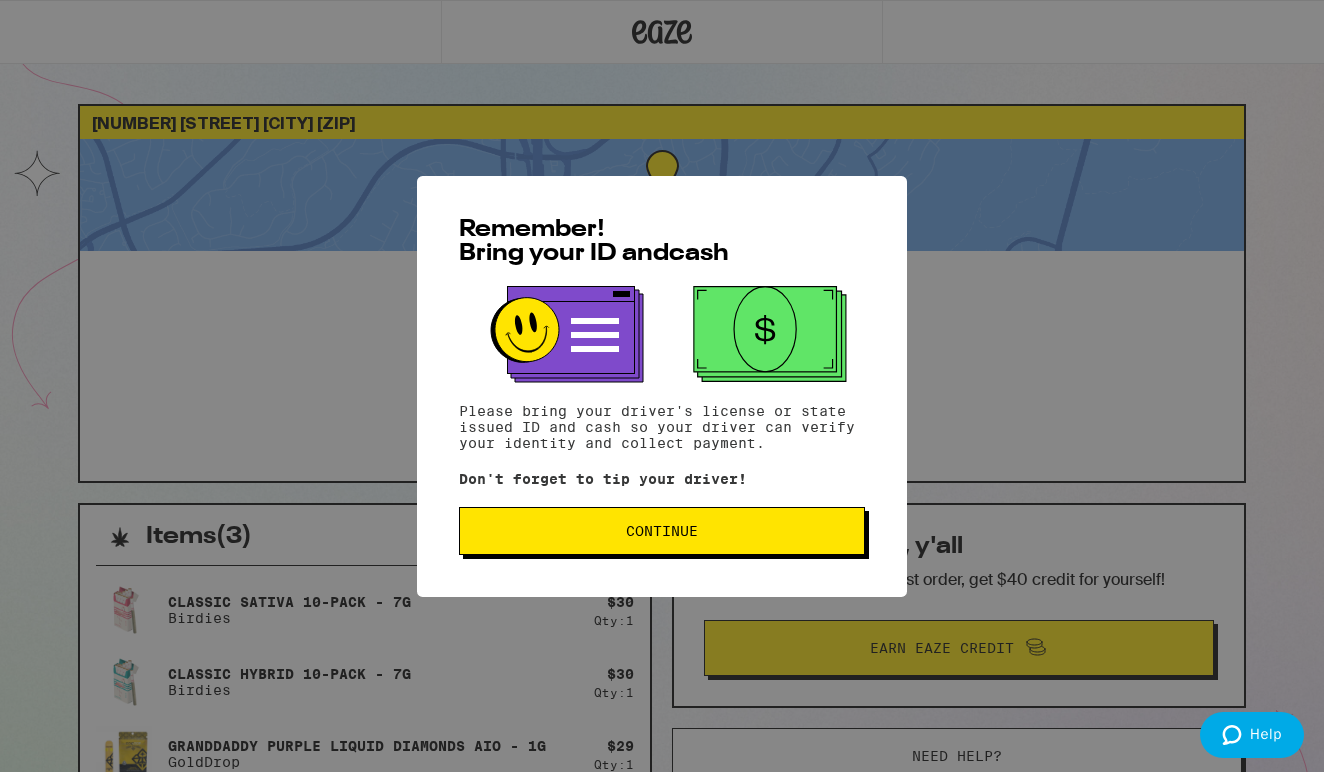 click on "Continue" at bounding box center [662, 531] 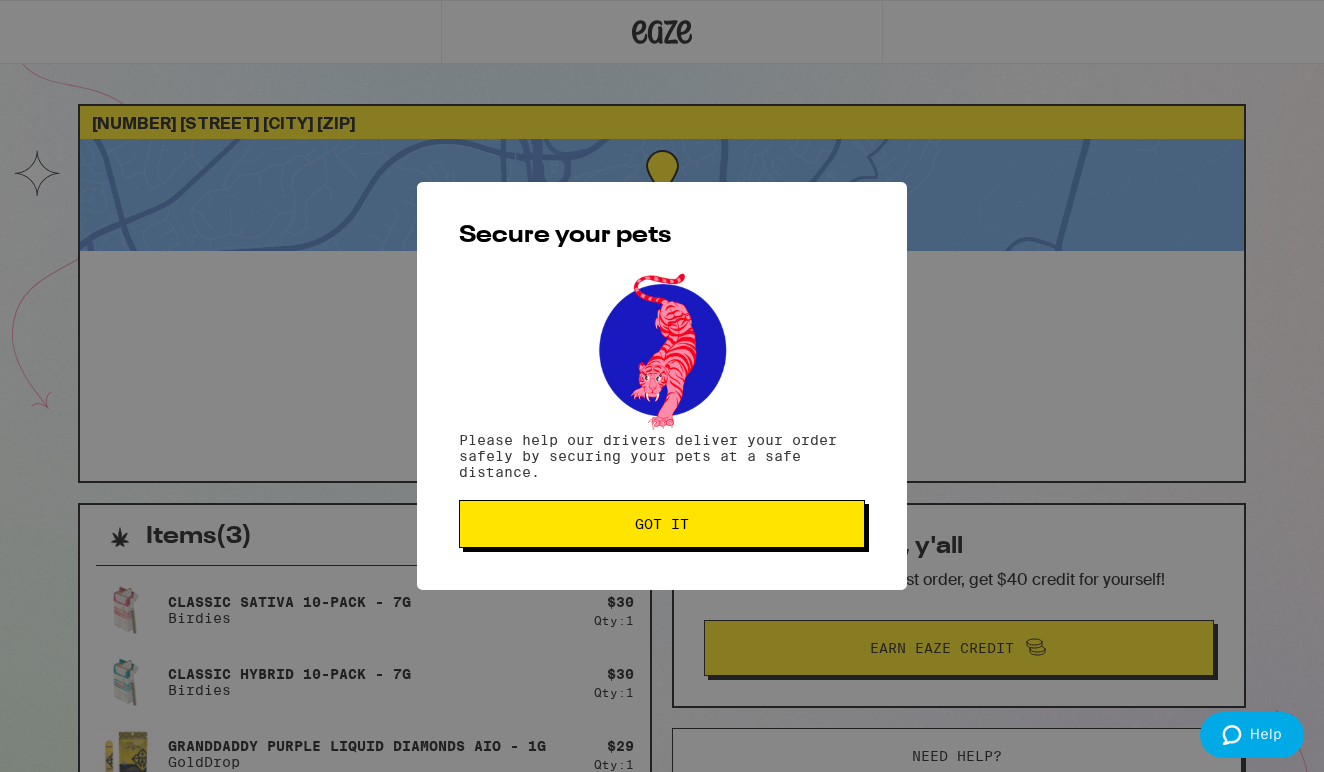 click on "Got it" at bounding box center [662, 524] 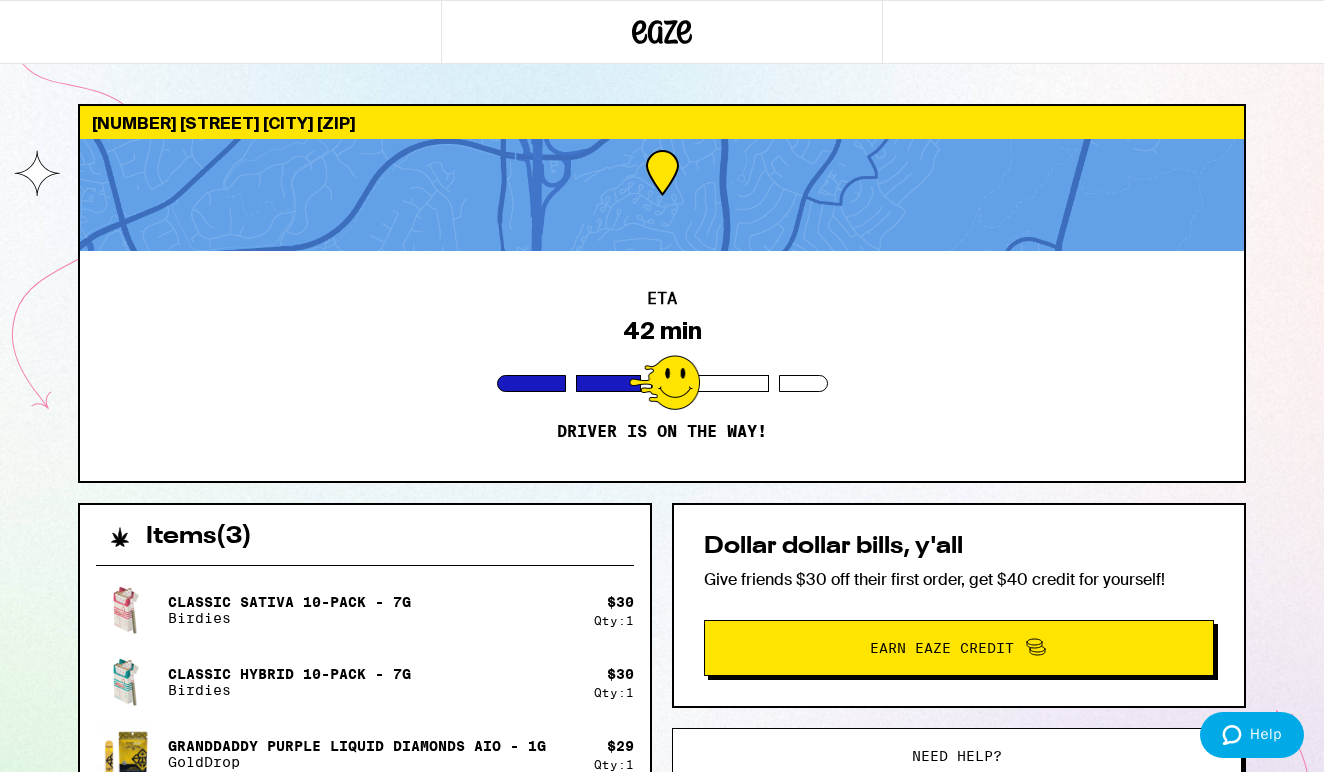 scroll, scrollTop: 0, scrollLeft: 0, axis: both 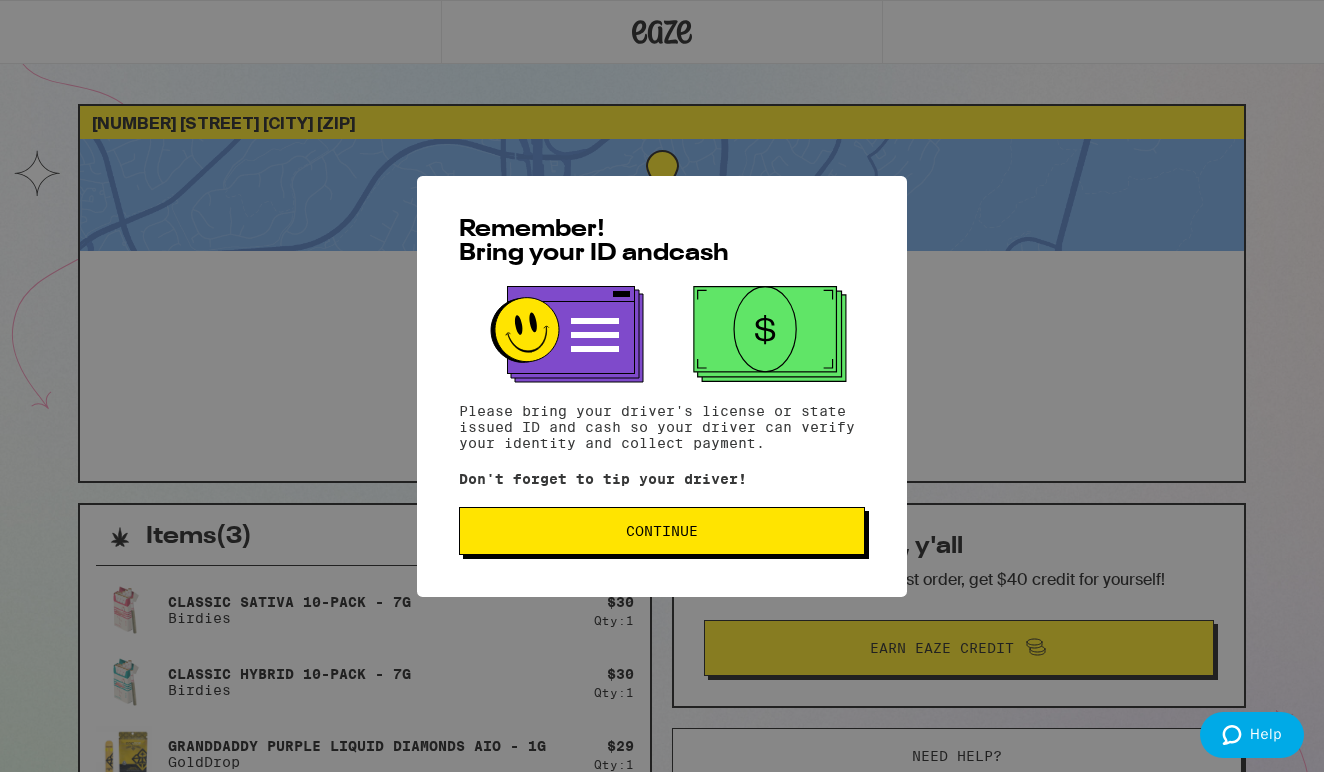 click on "Continue" at bounding box center [662, 531] 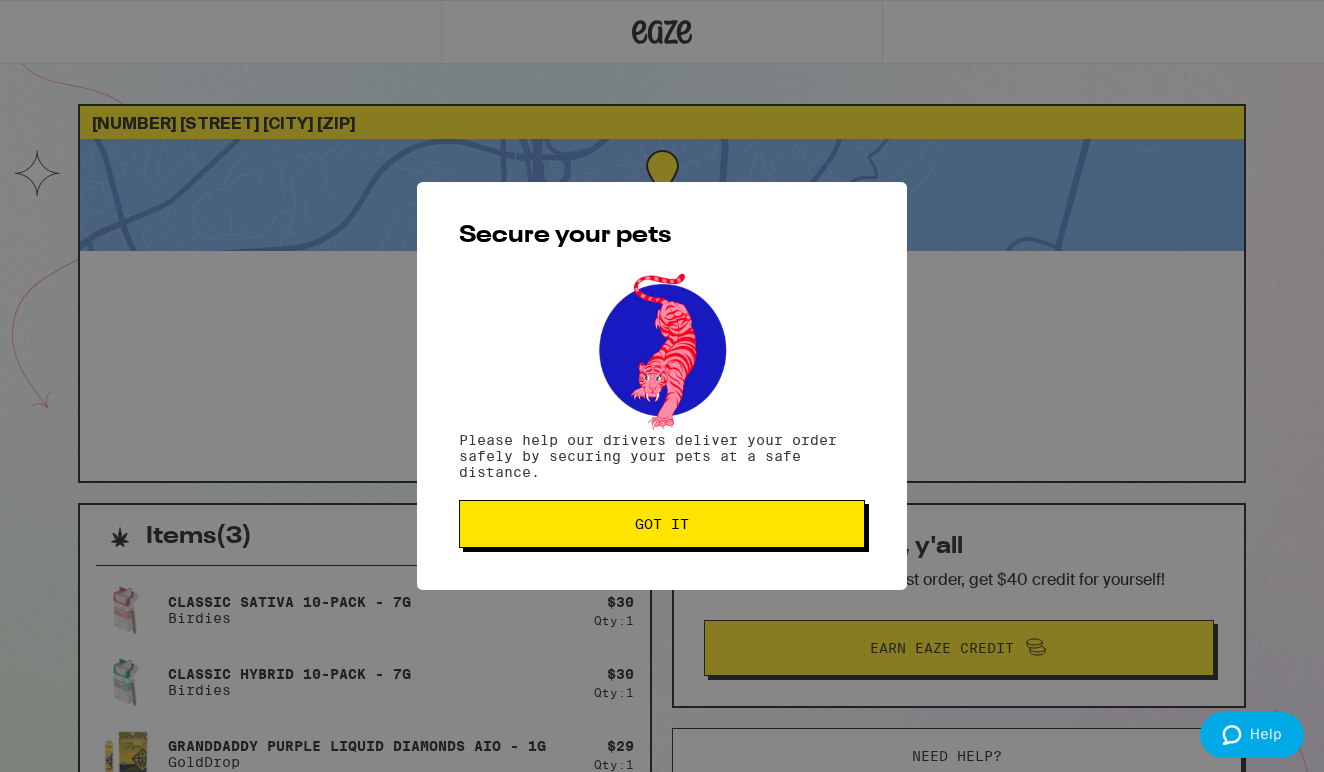 scroll, scrollTop: 0, scrollLeft: 0, axis: both 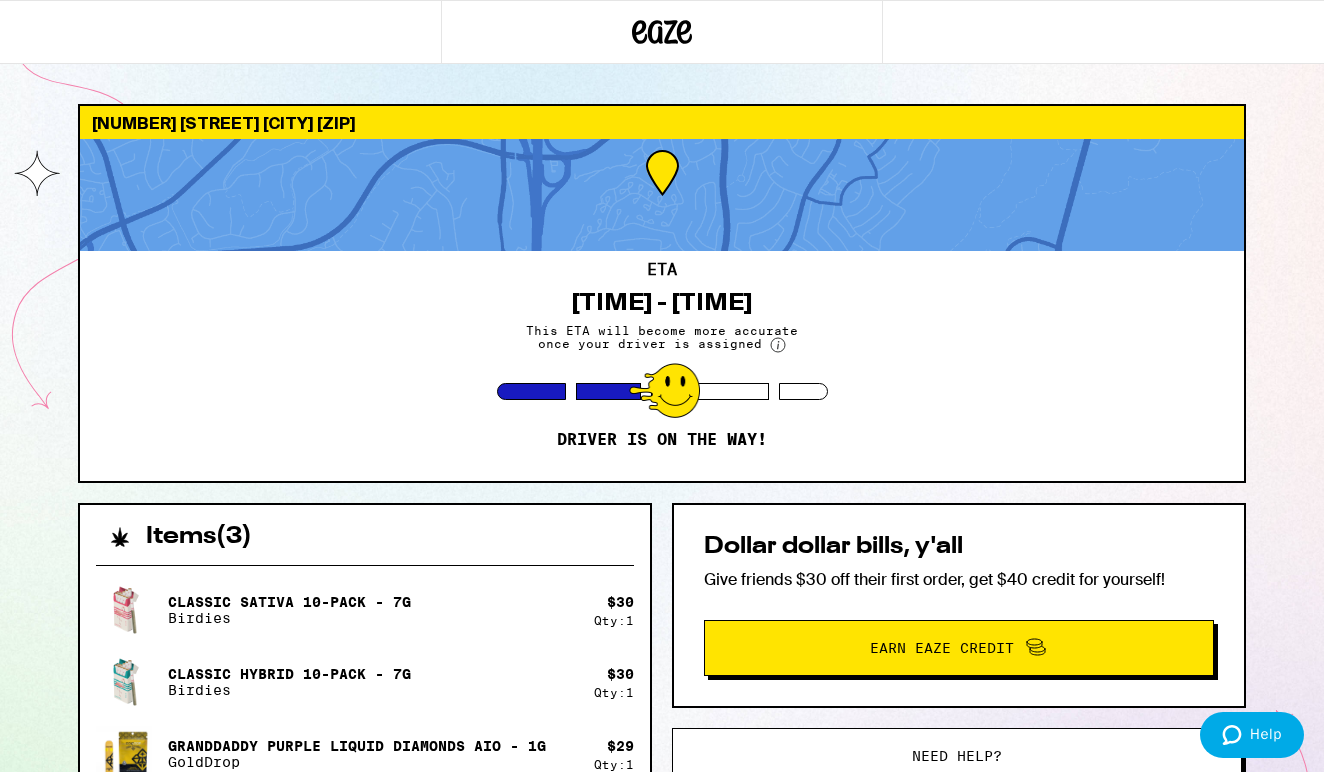 click on "Items  ( 3 ) Classic Sativa 10-Pack - 7g Birdies $ 30 Qty:  1 Classic Hybrid 10-Pack - 7g Birdies $ 30 Qty:  1 Granddaddy Purple Liquid Diamonds AIO - 1g GoldDrop $ 29 Qty:  1 Subtotal $89.00 Delivery $5.00 Taxes & Fees More Info $22.70 Promo: MOOD30 -$26.70 Credit -$20.00 Order Total $65.00  Items  ( 3 ) Classic Sativa 10-Pack - 7g Birdies $ 30 Qty:  1 Classic Hybrid 10-Pack - 7g Birdies $ 30 Qty:  1 Granddaddy Purple Liquid Diamonds AIO - 1g GoldDrop $ 29 Qty:  1 Subtotal $89.00 Delivery $5.00 Taxes & Fees More Info $22.70 Promo: MOOD30 -$26.70 Credit -$20.00 Order Total $65.00 Dollar dollar bills, y'all Give friends $30 off their first order, get $40 credit for yourself! Earn Eaze Credit Need help? View/Print SB 540 Brochure Printed copies of SB-540 brochure are available with your driver" at bounding box center [662, 809] 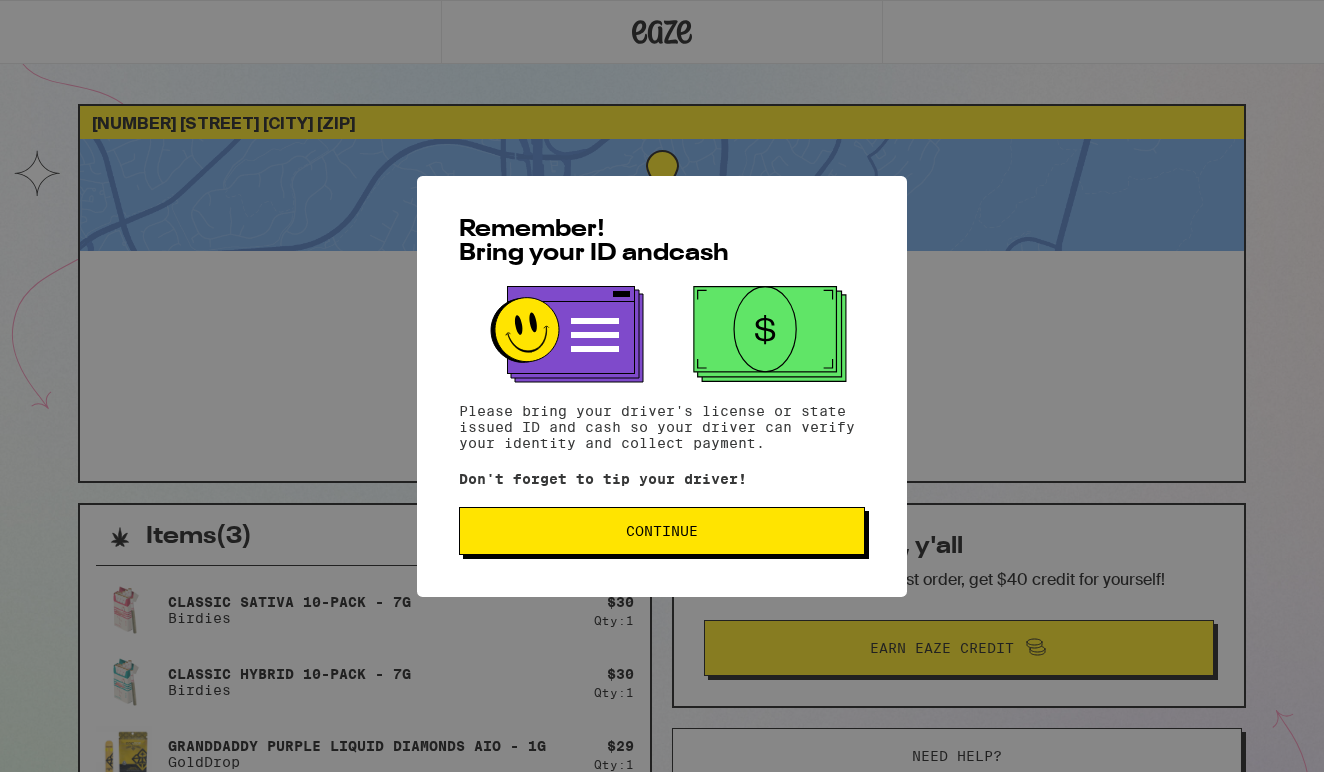 scroll, scrollTop: 0, scrollLeft: 0, axis: both 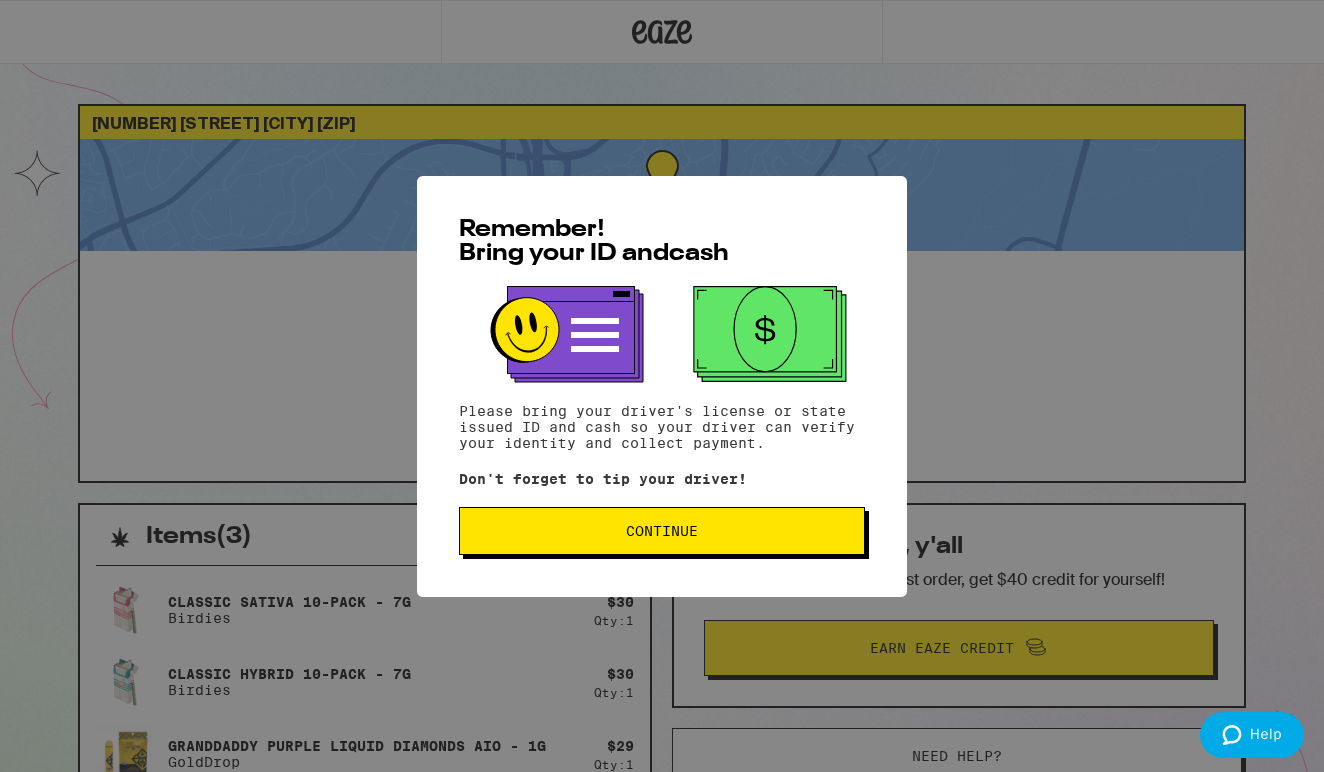 click on "Continue" at bounding box center [662, 531] 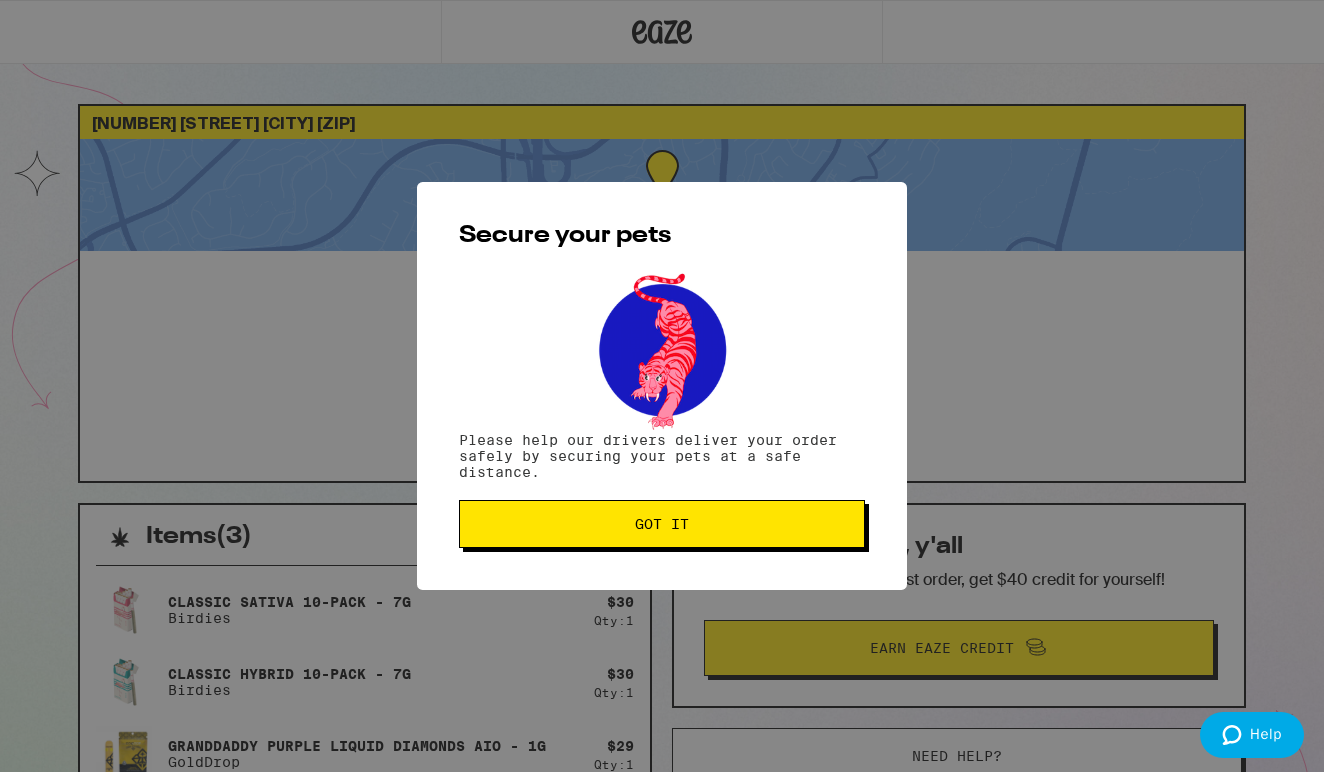 click on "Got it" at bounding box center (662, 524) 